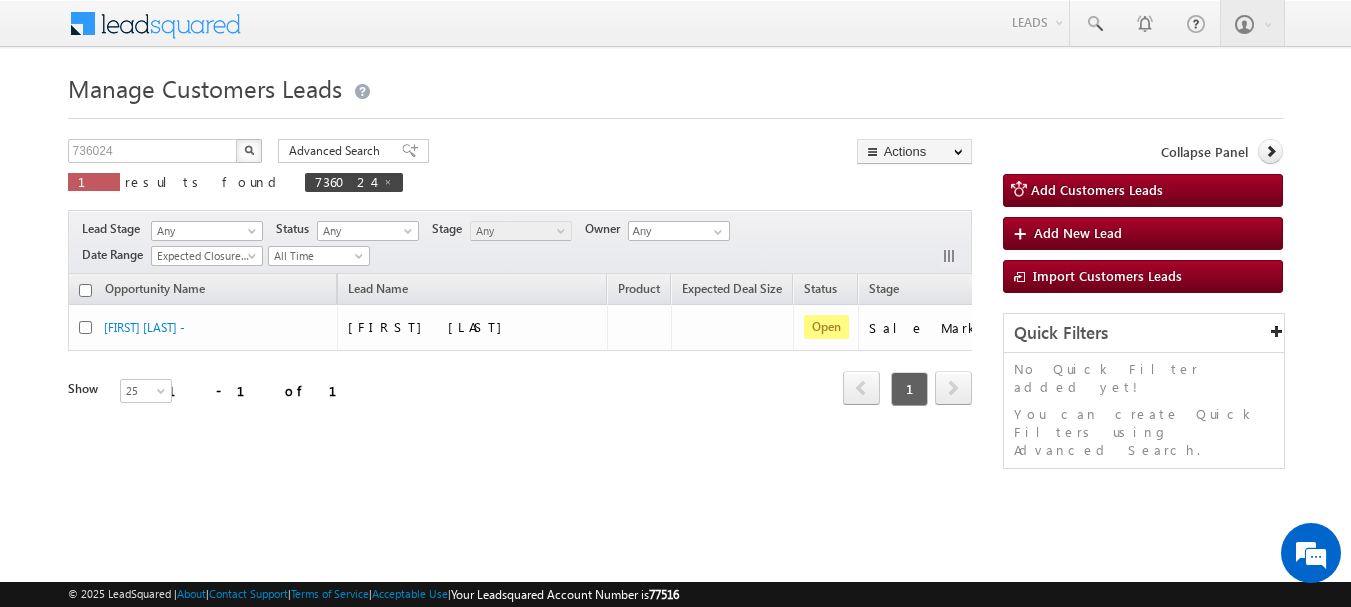 scroll, scrollTop: 0, scrollLeft: 0, axis: both 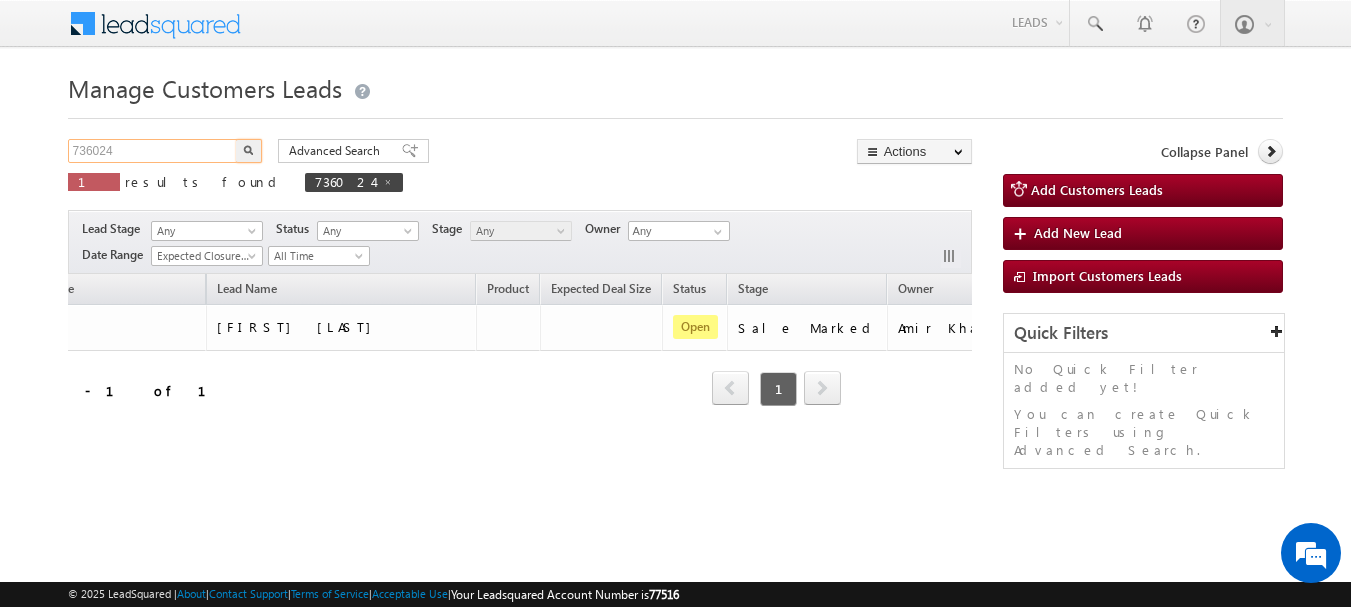 drag, startPoint x: 139, startPoint y: 154, endPoint x: 0, endPoint y: 154, distance: 139 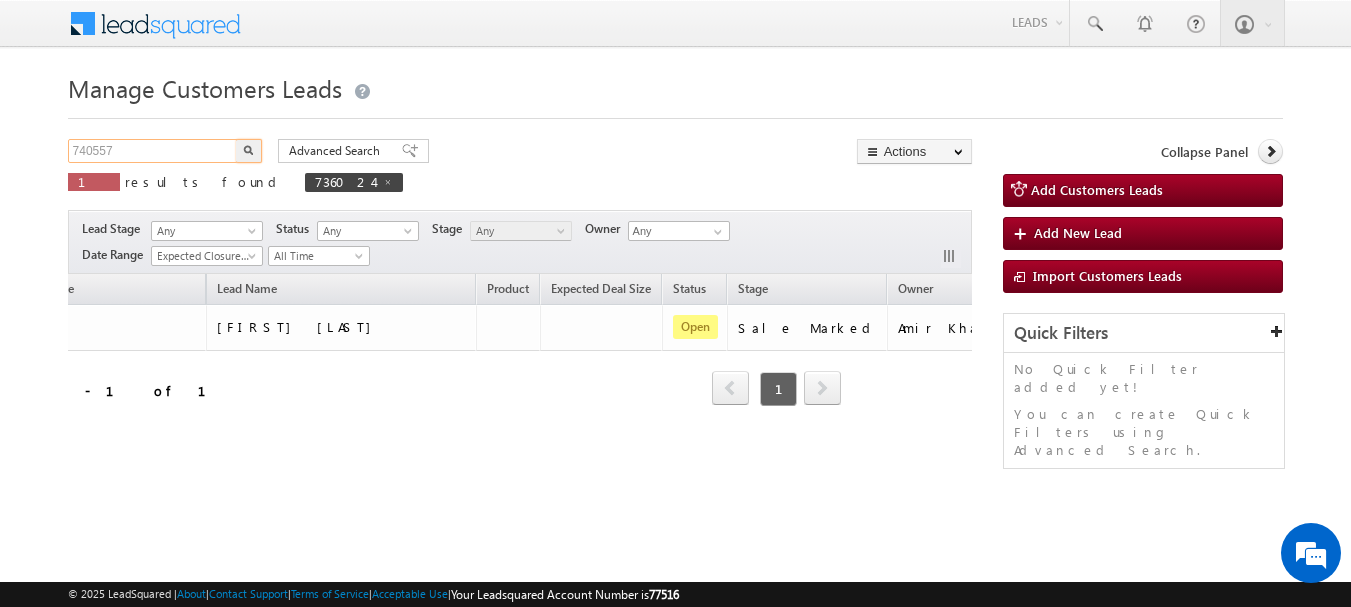 type on "740557" 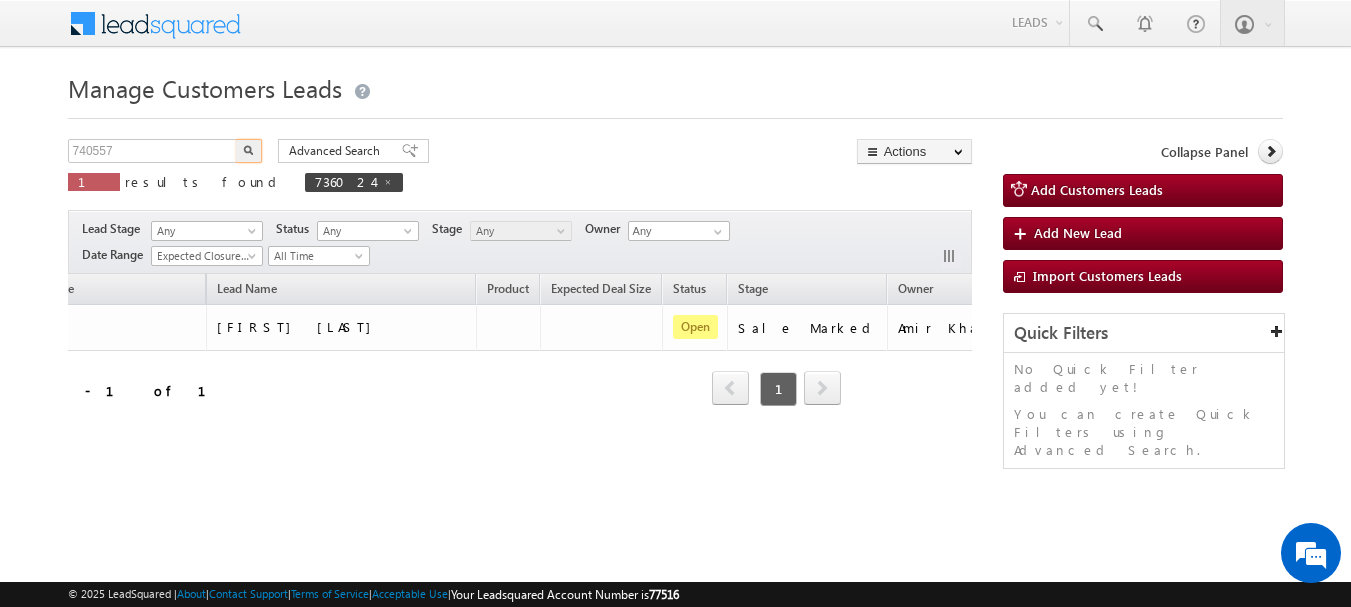 click at bounding box center [249, 151] 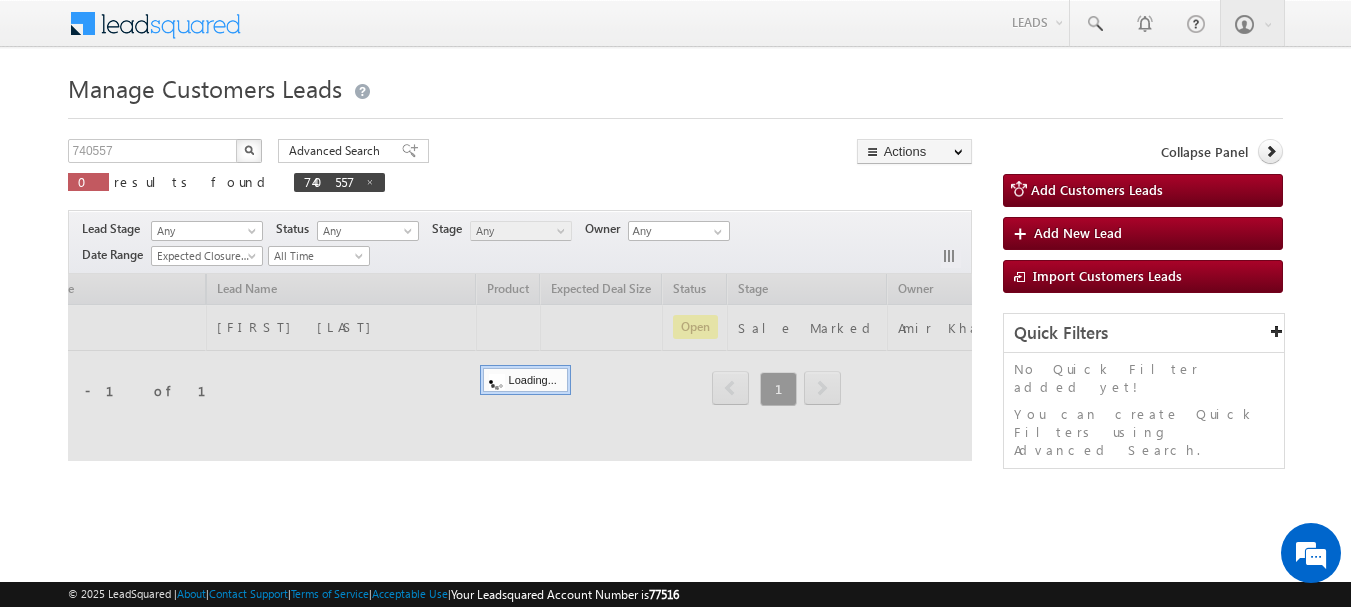 type 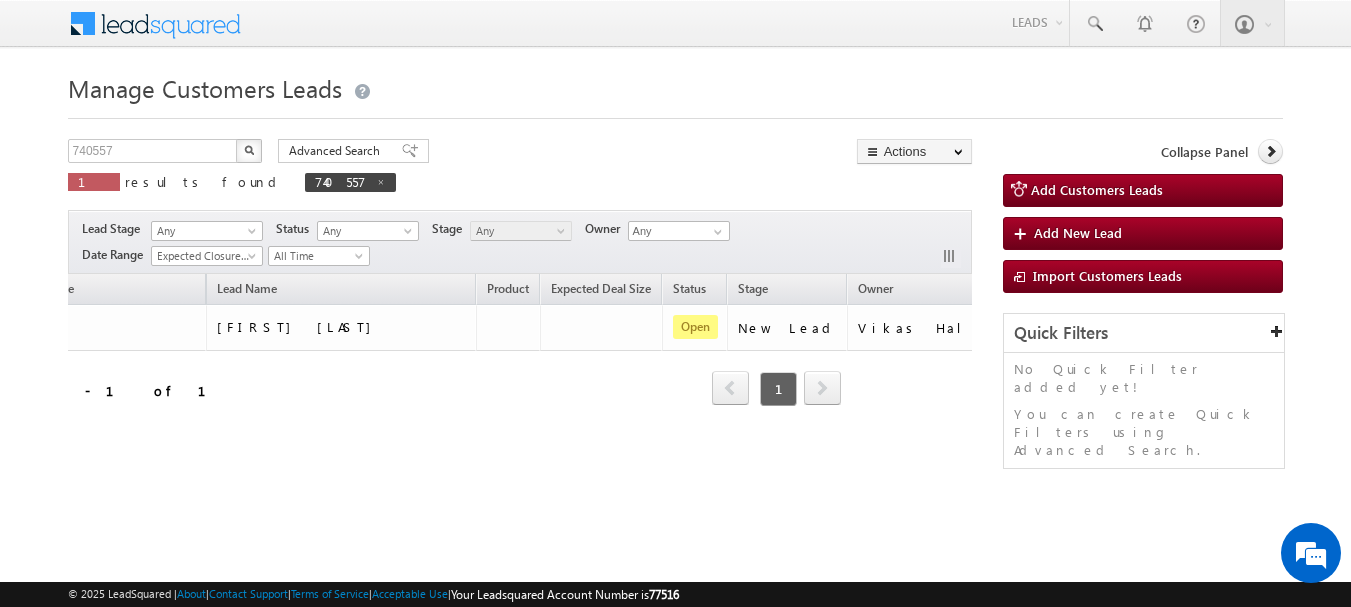 scroll, scrollTop: 0, scrollLeft: 0, axis: both 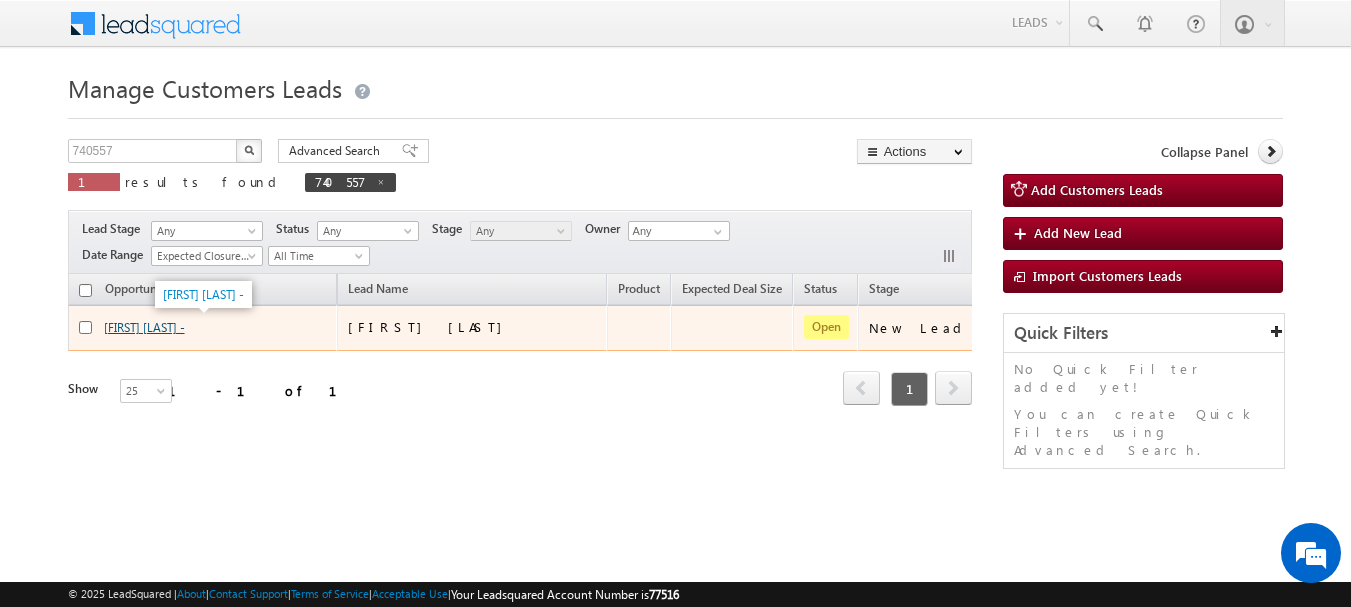 click on "[FIRST] [LAST]  -" at bounding box center [144, 327] 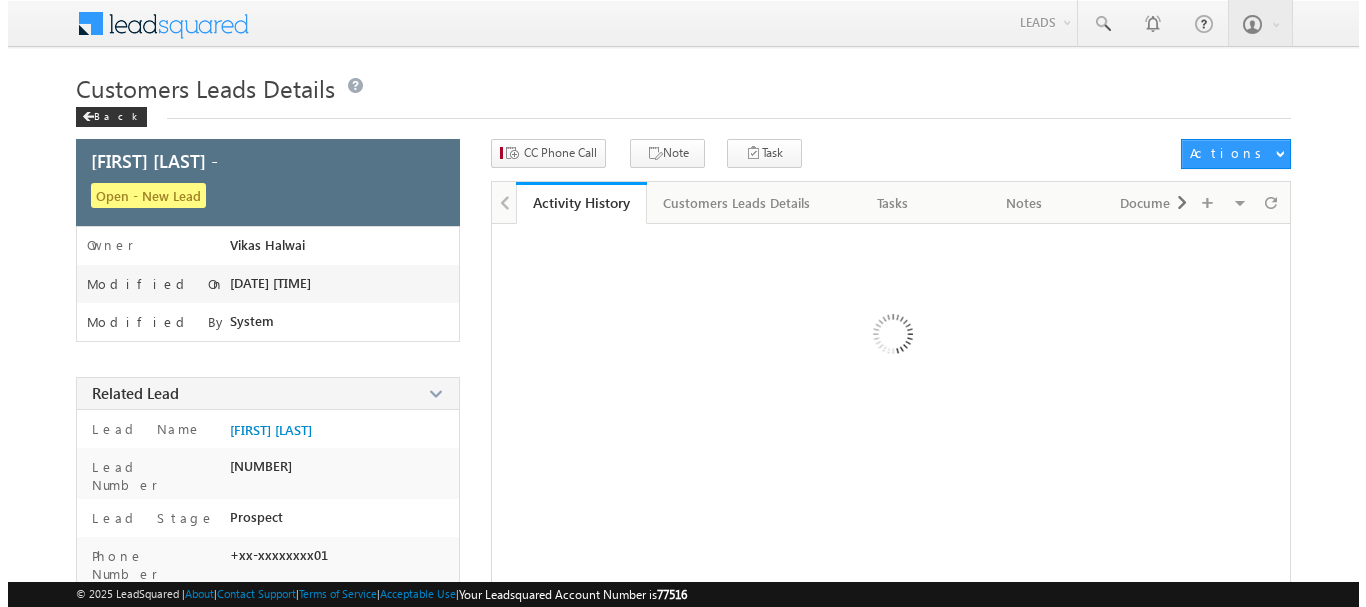 scroll, scrollTop: 0, scrollLeft: 0, axis: both 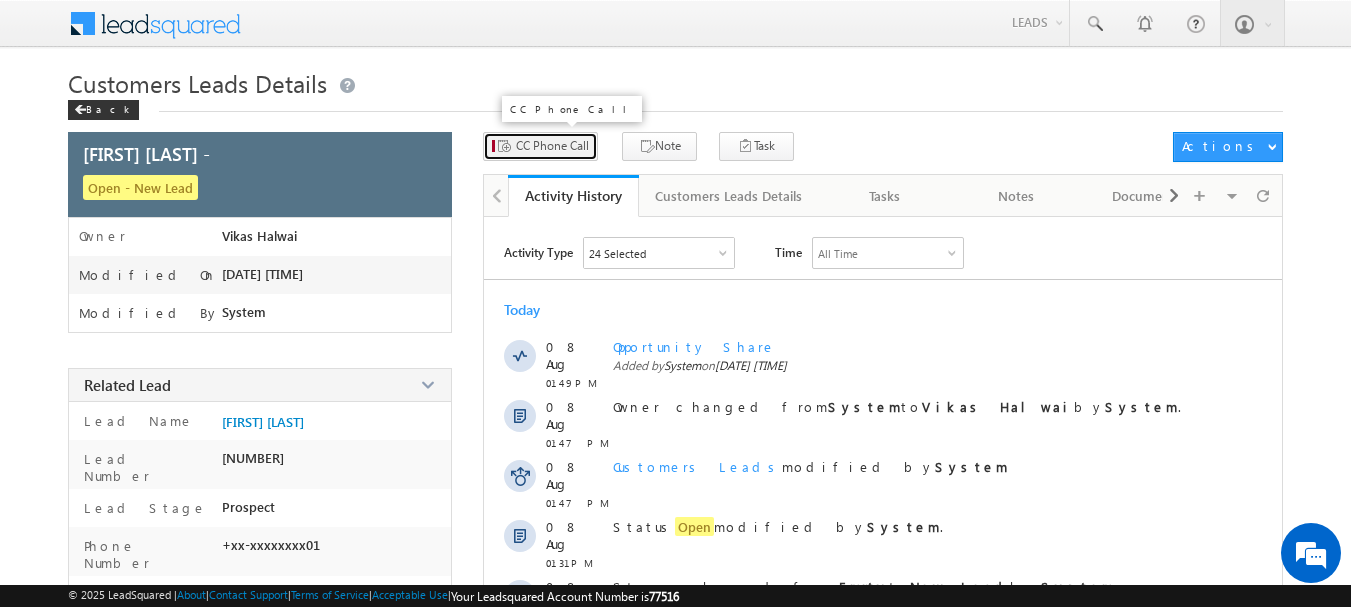 click on "CC Phone Call" at bounding box center (552, 146) 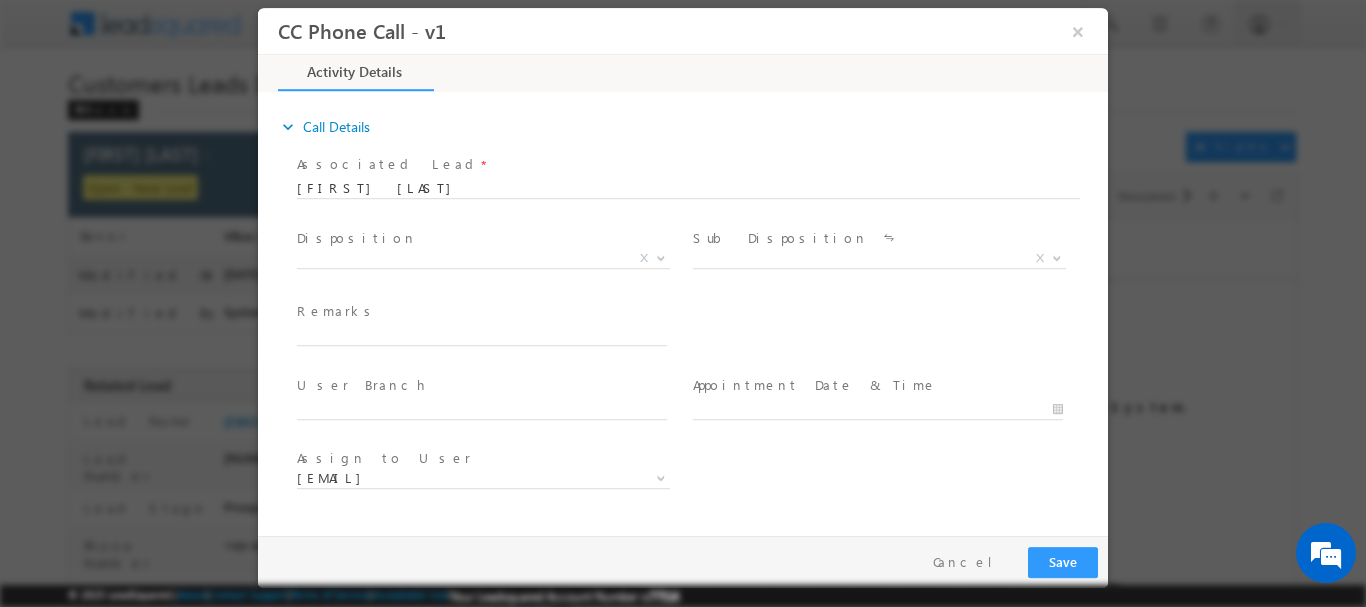 scroll, scrollTop: 0, scrollLeft: 0, axis: both 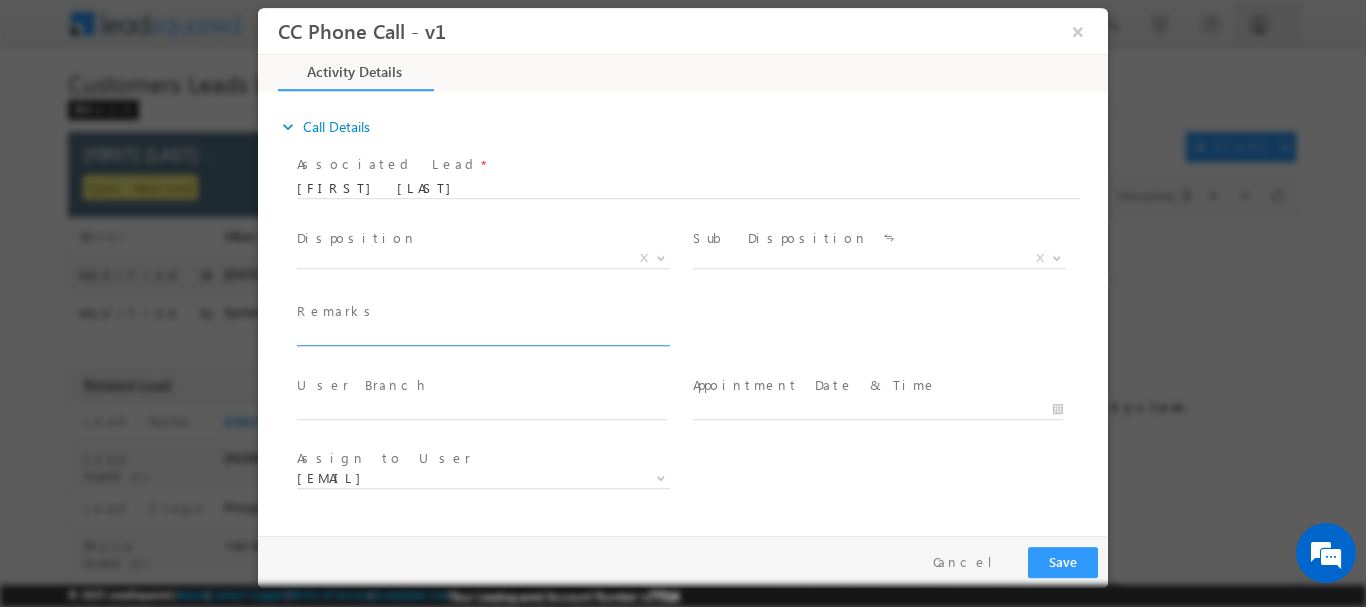 click at bounding box center [482, 335] 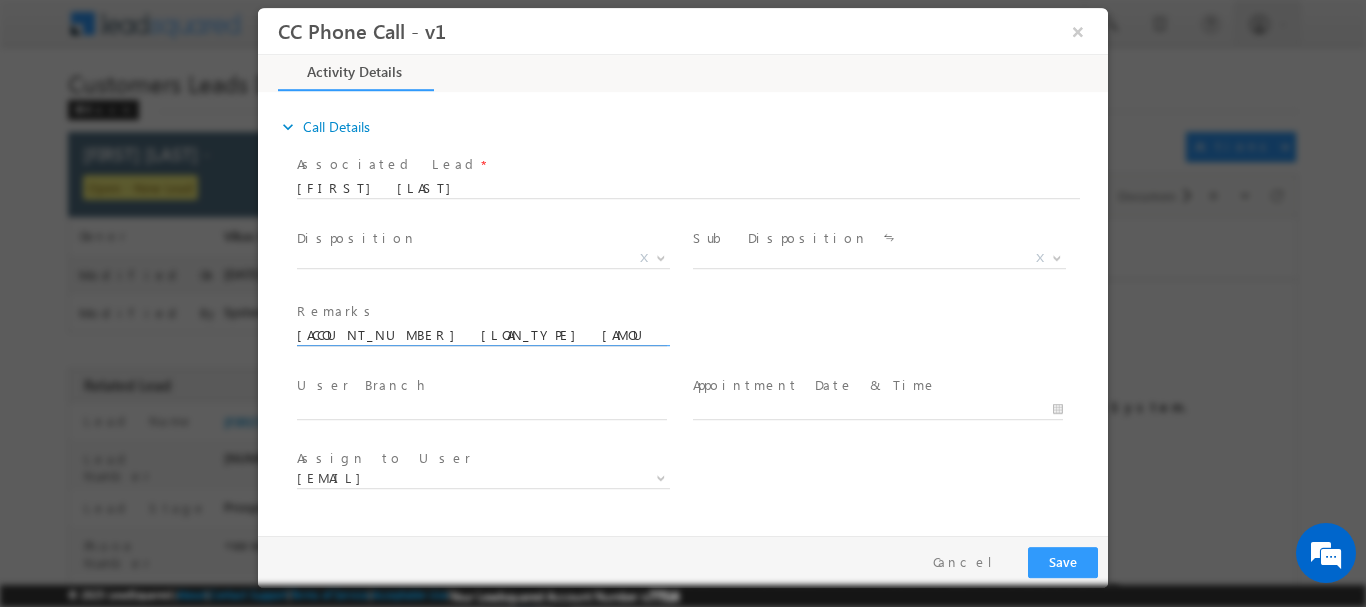 scroll, scrollTop: 0, scrollLeft: 138, axis: horizontal 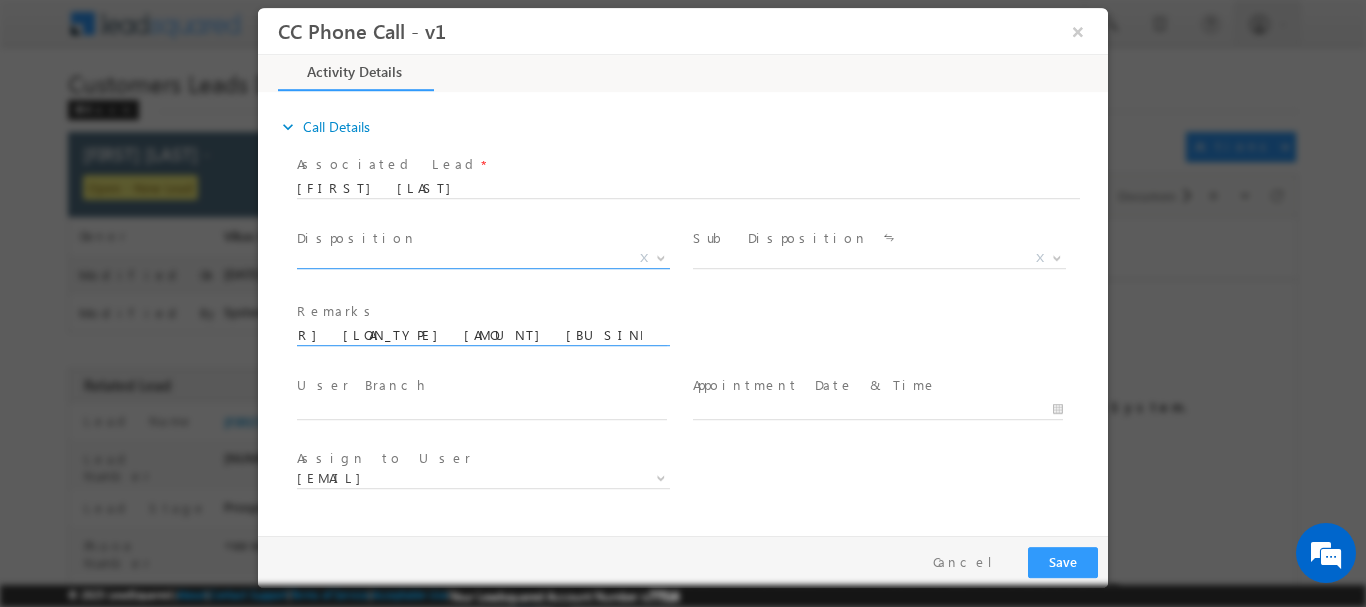 type on "[ACCOUNT_NUMBER] [LOAN_TYPE] [AMOUNT] [BUSINESS_TYPE] [LOAN_TERM] [AGE]" 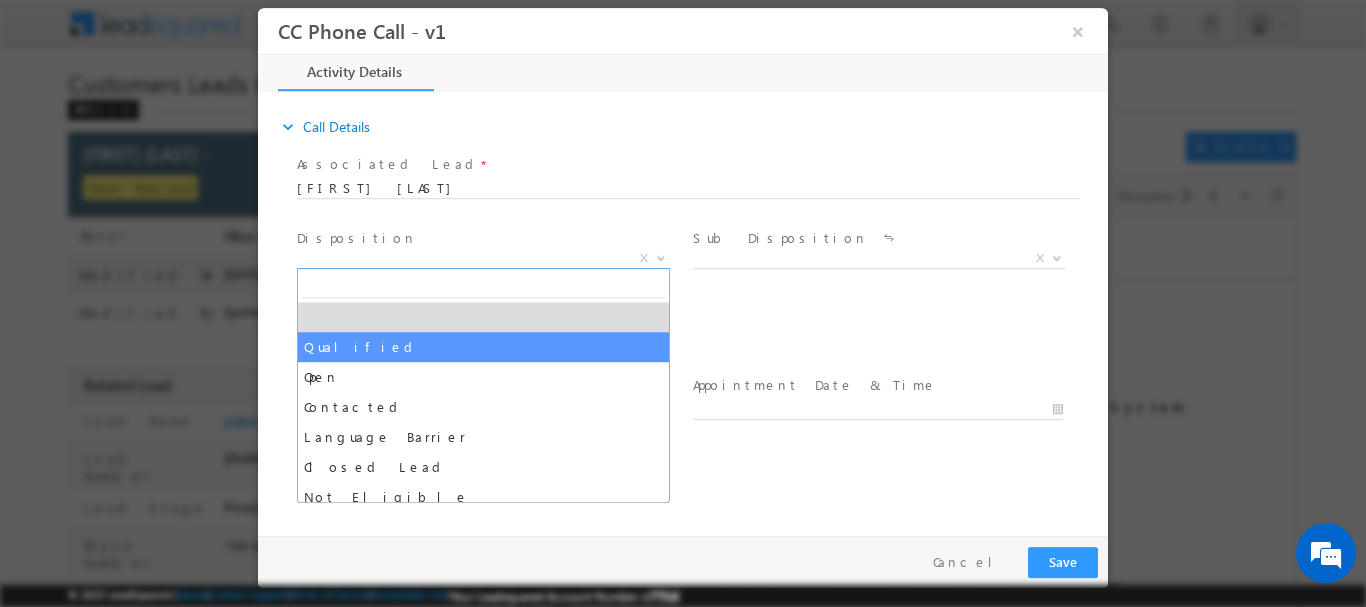 select on "Qualified" 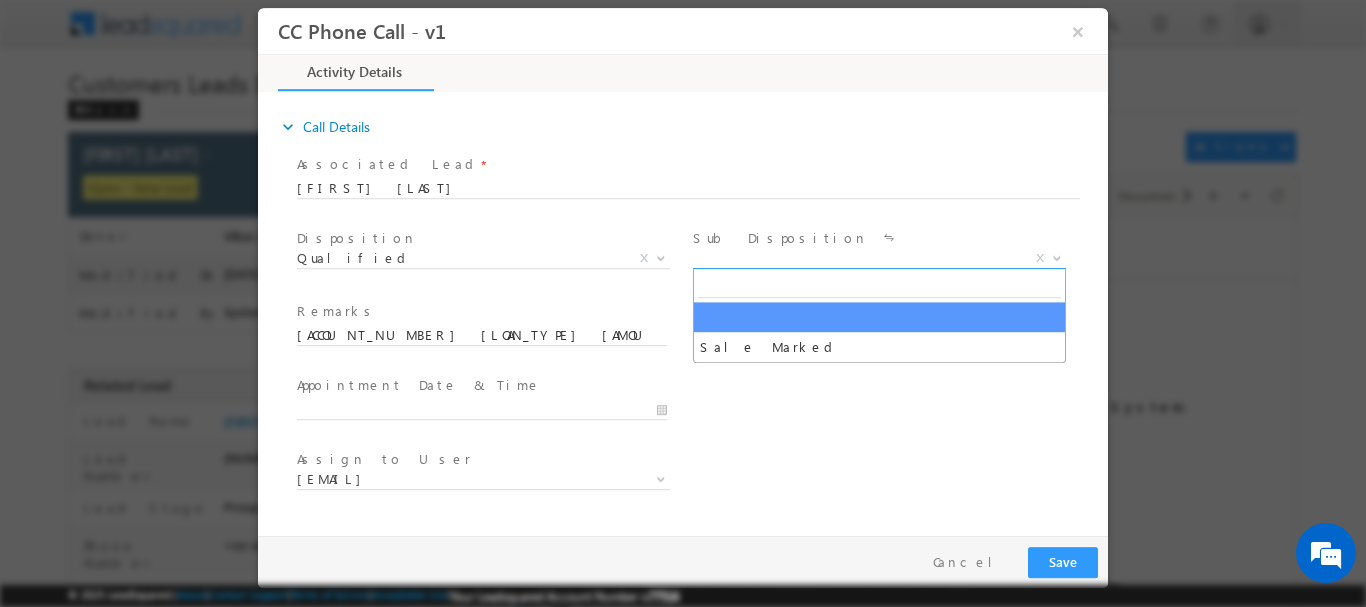 click at bounding box center (1057, 256) 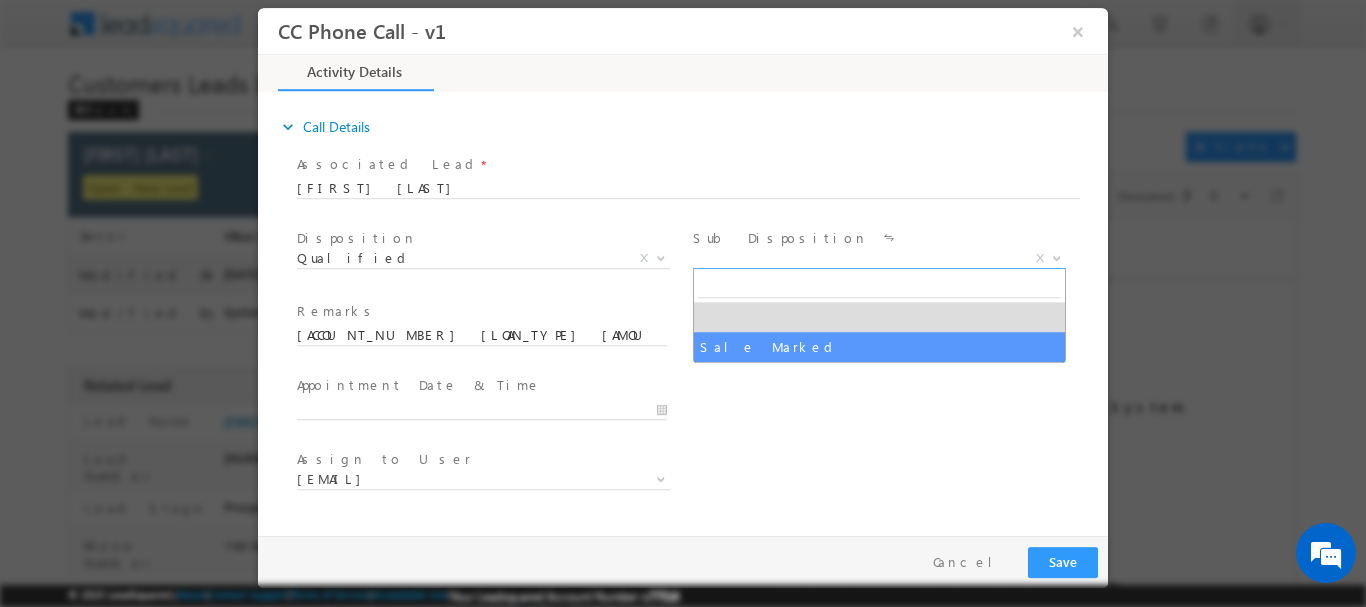 select on "Sale Marked" 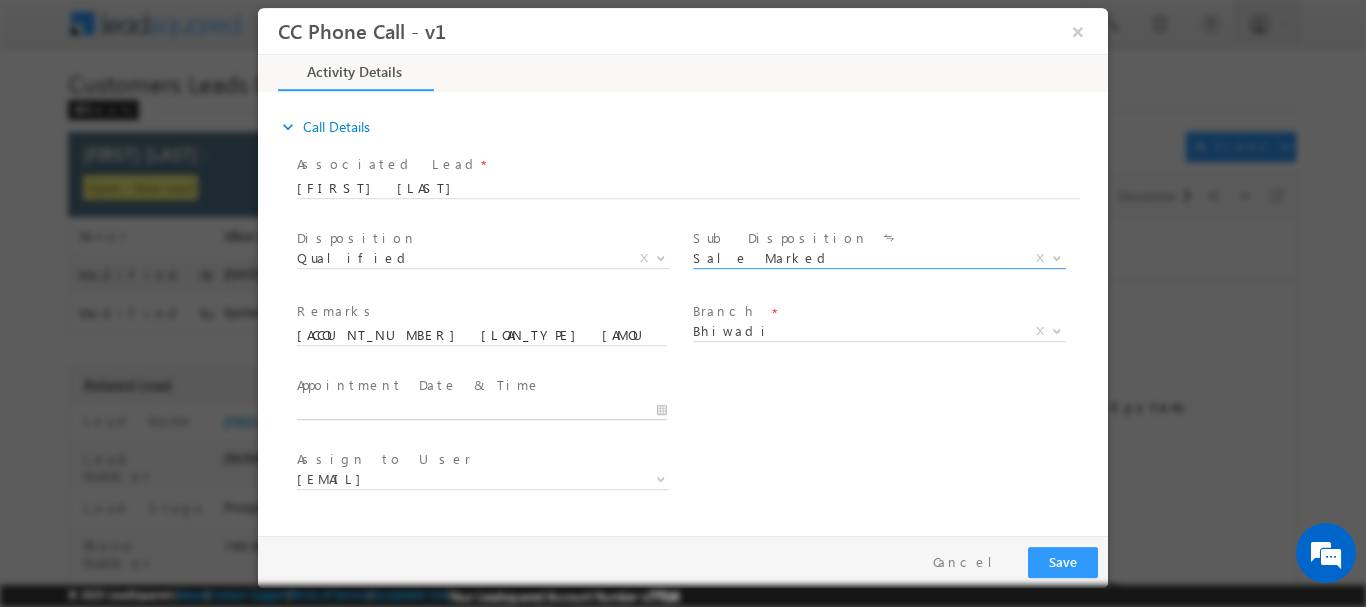 type on "[DATE] [TIME]" 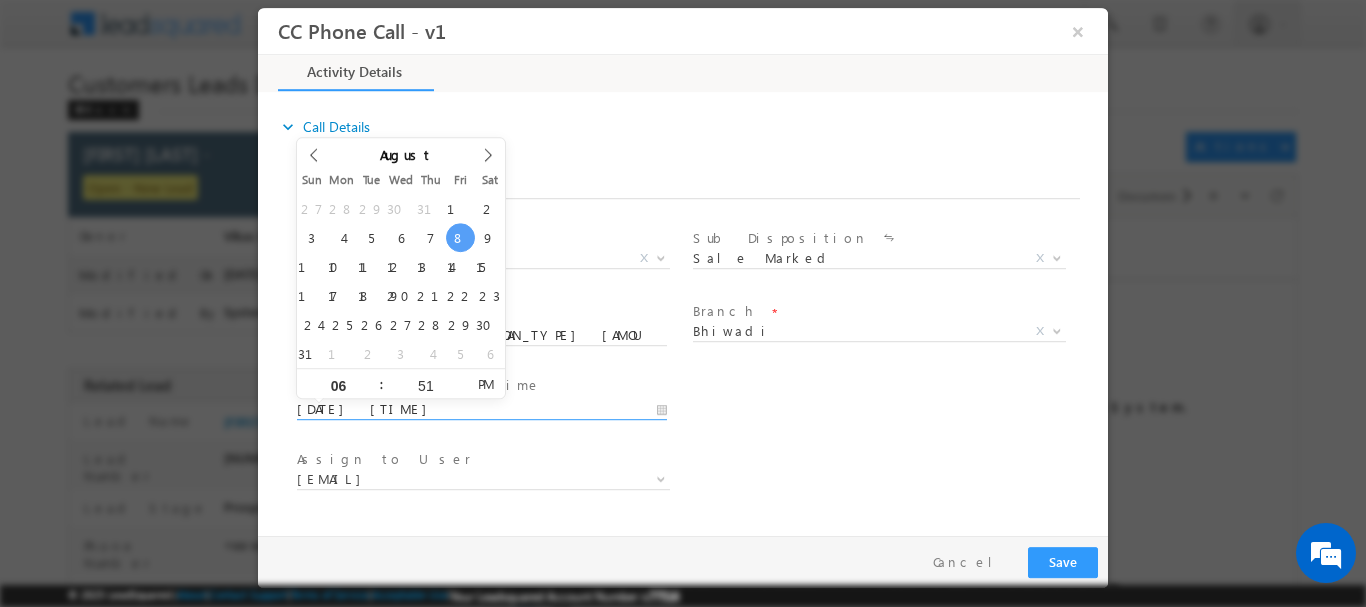 click on "[DATE] [TIME]" at bounding box center [482, 409] 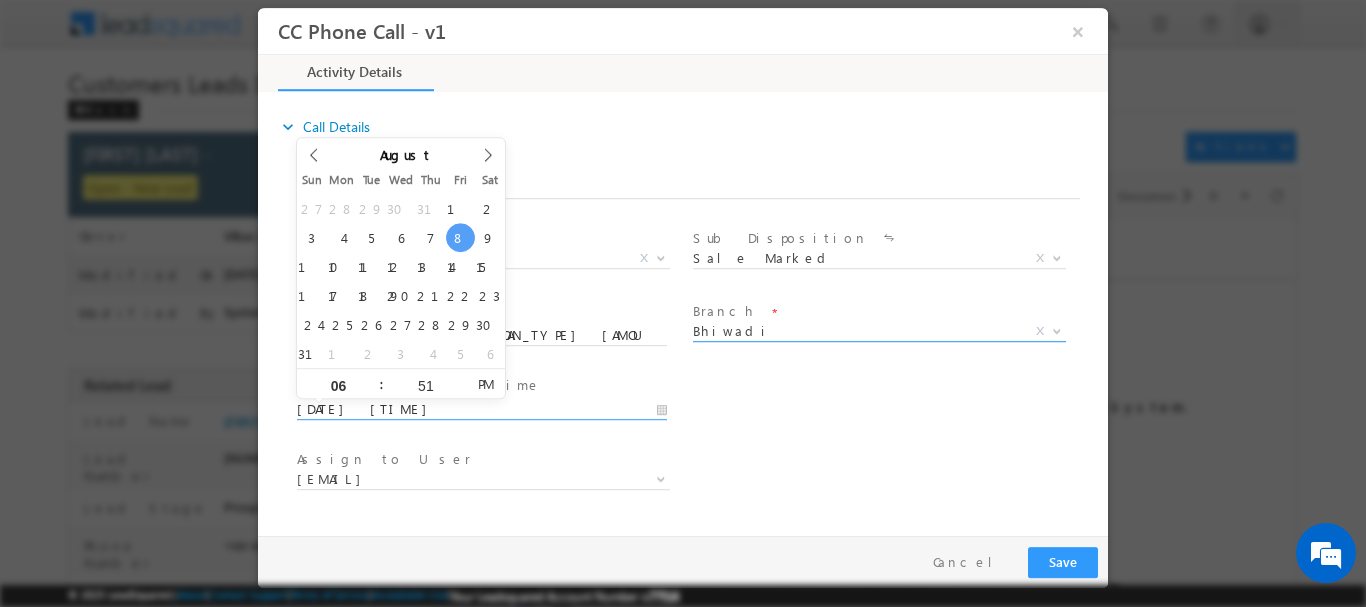 click at bounding box center [1055, 330] 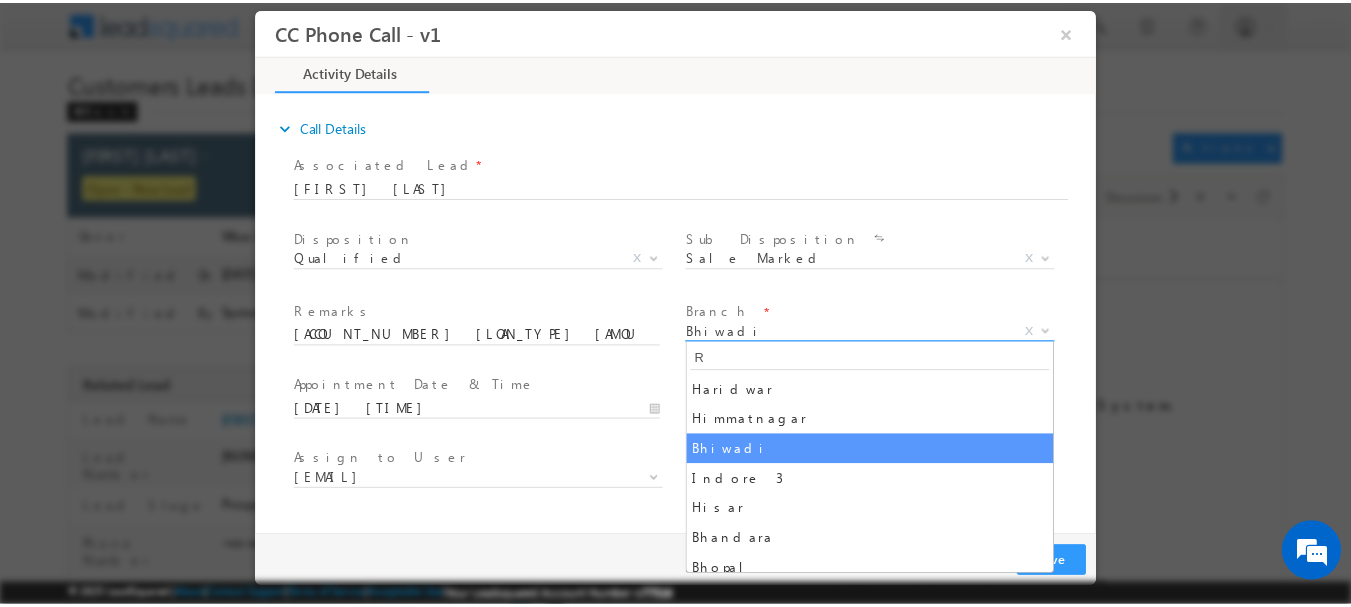 scroll, scrollTop: 0, scrollLeft: 0, axis: both 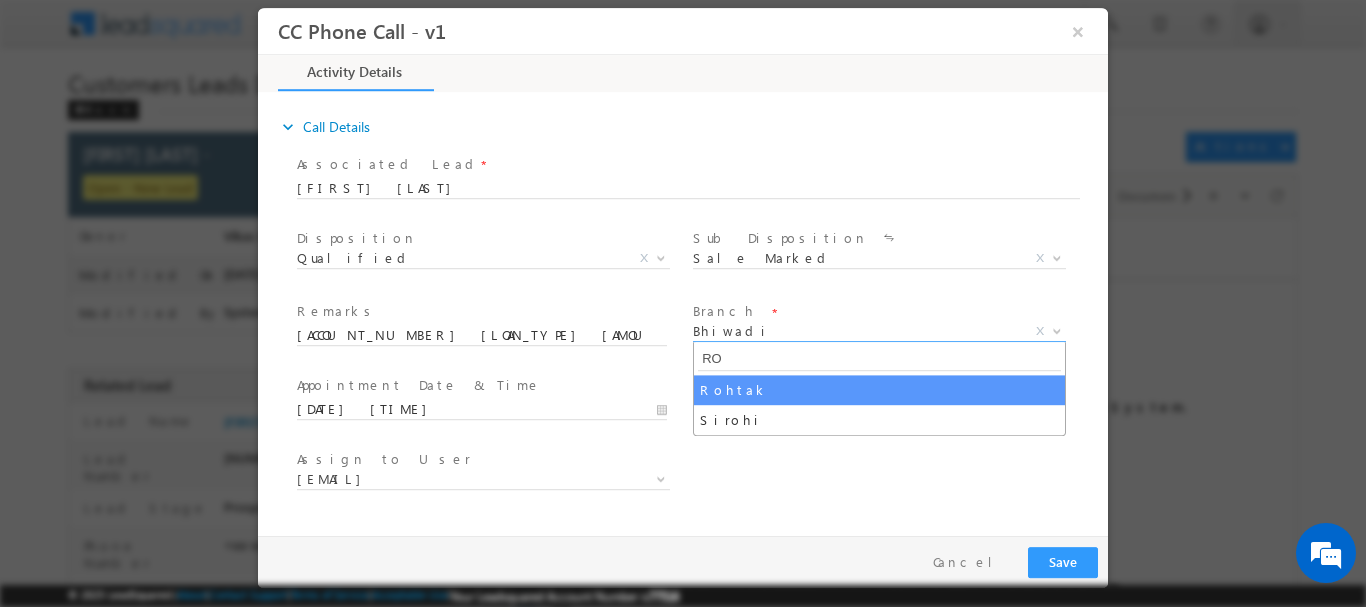 type on "RO" 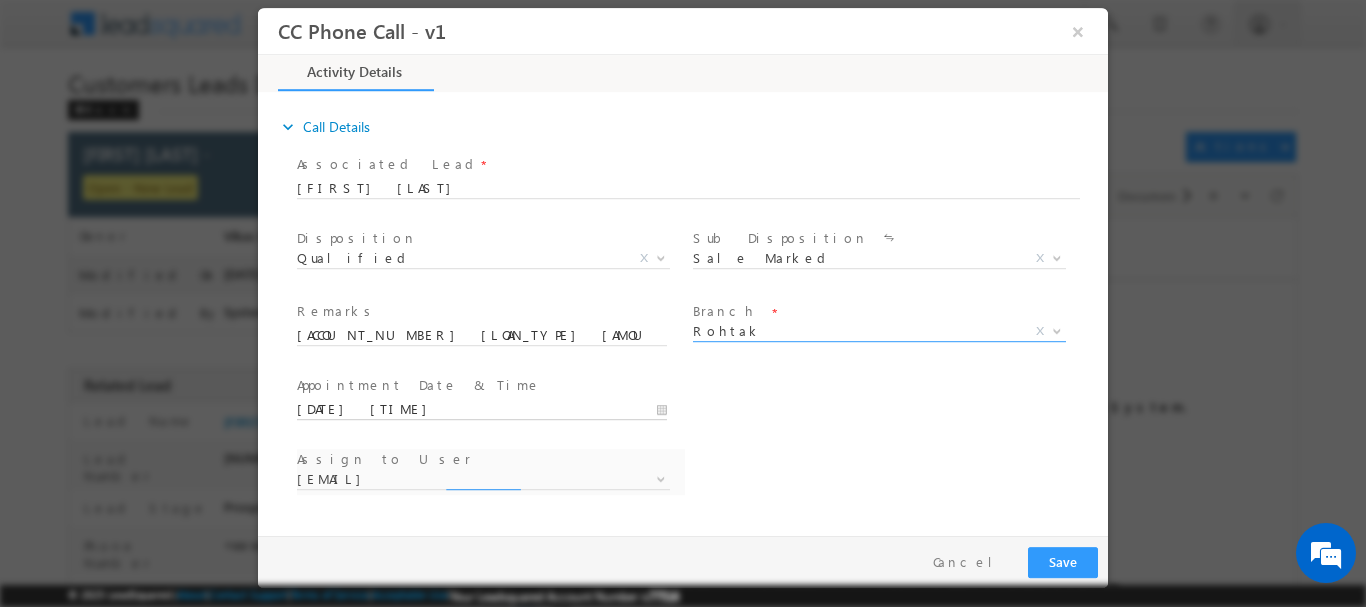 click on "[DATE] [TIME]" at bounding box center [482, 409] 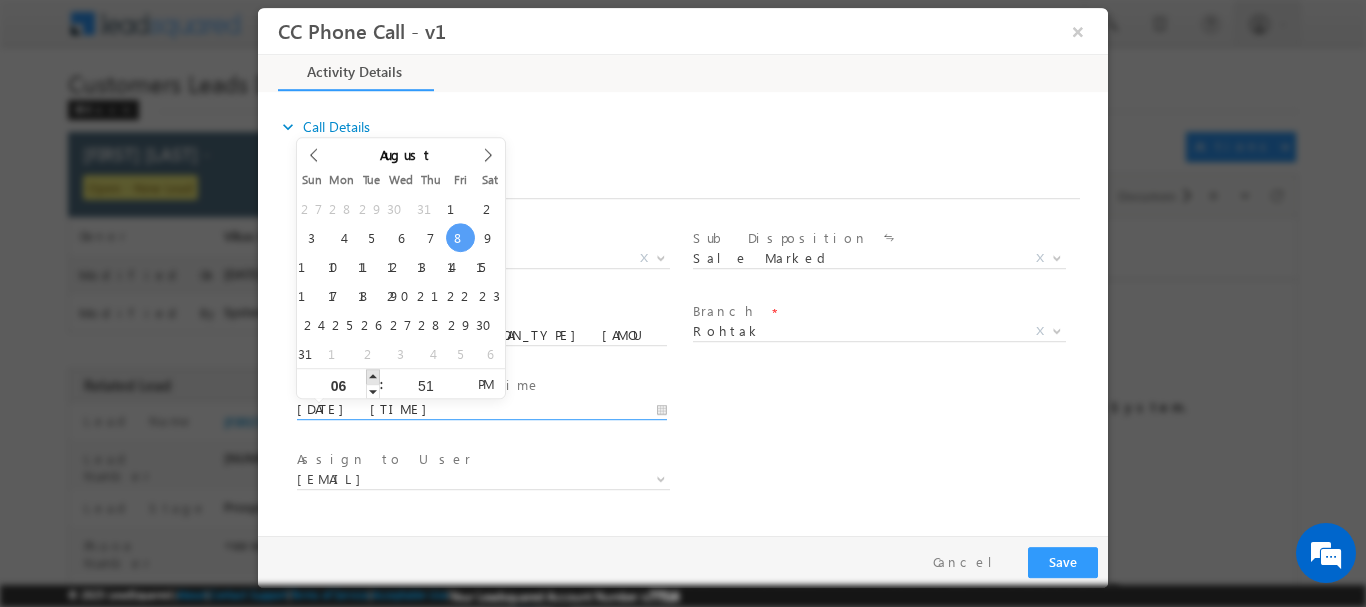 type on "[DATE] [TIME]" 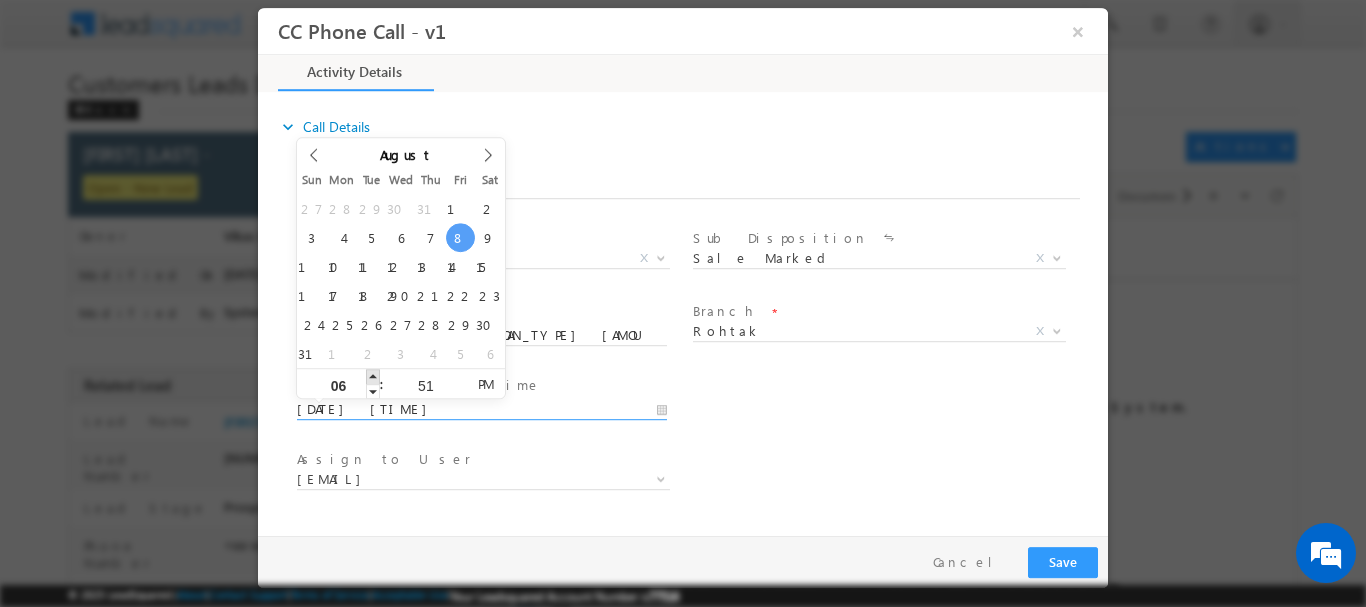 type on "07" 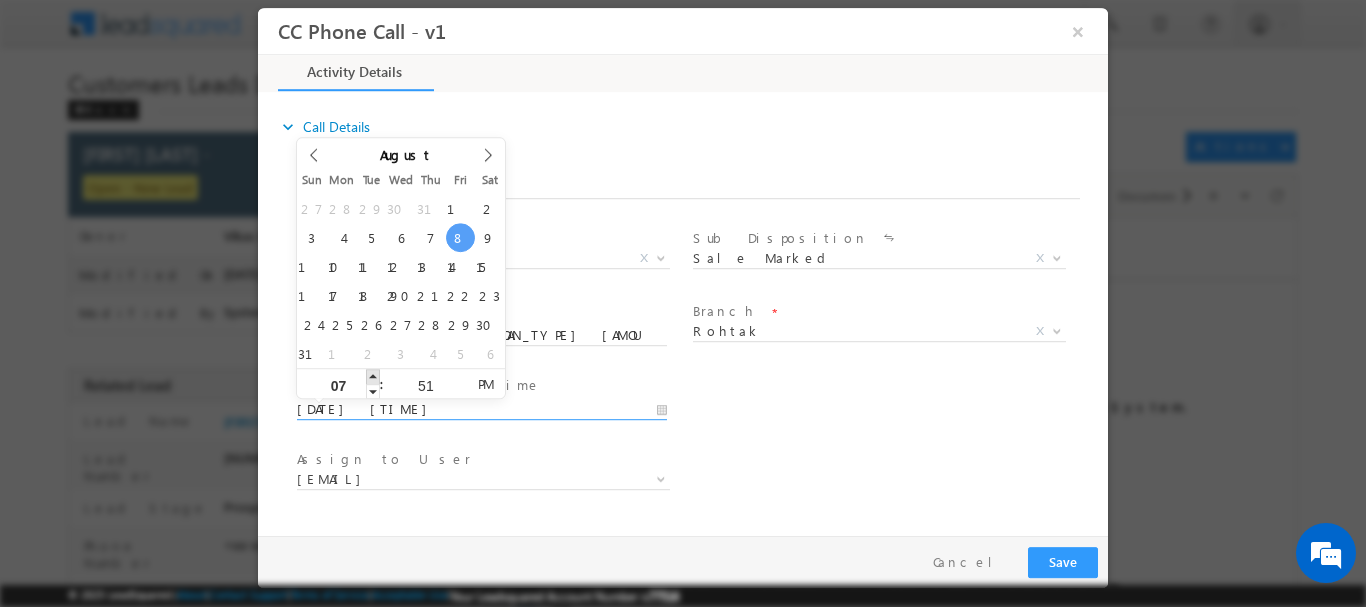 click at bounding box center (373, 375) 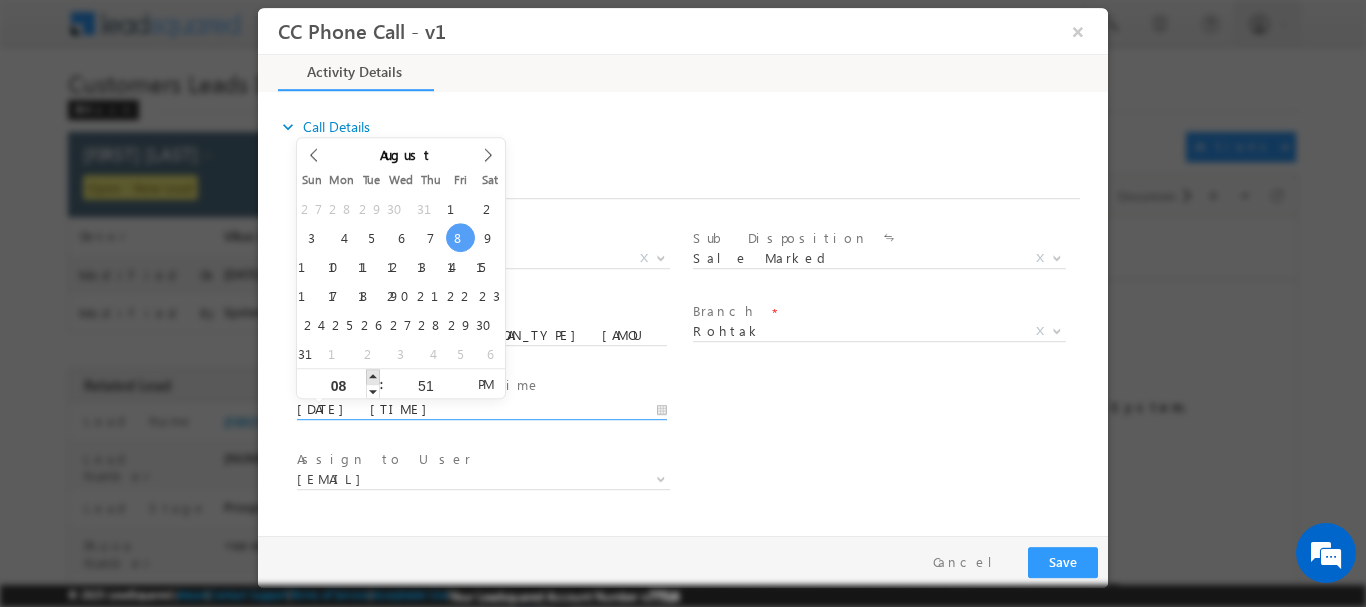 click at bounding box center [373, 375] 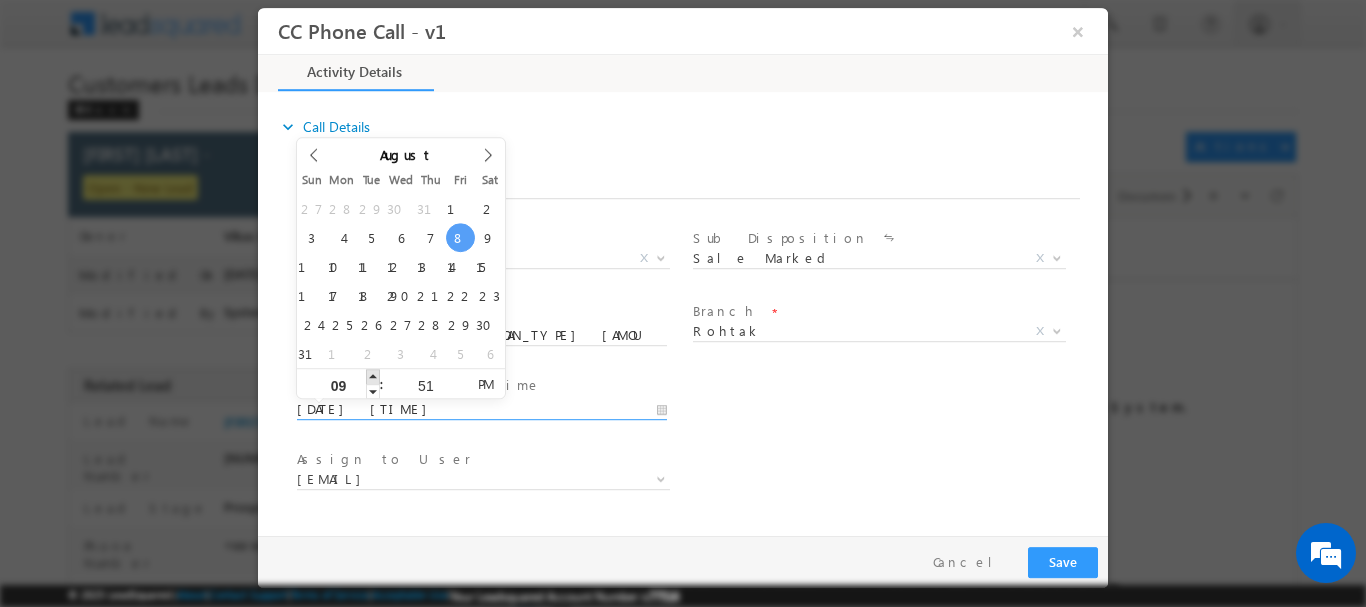 click at bounding box center (373, 375) 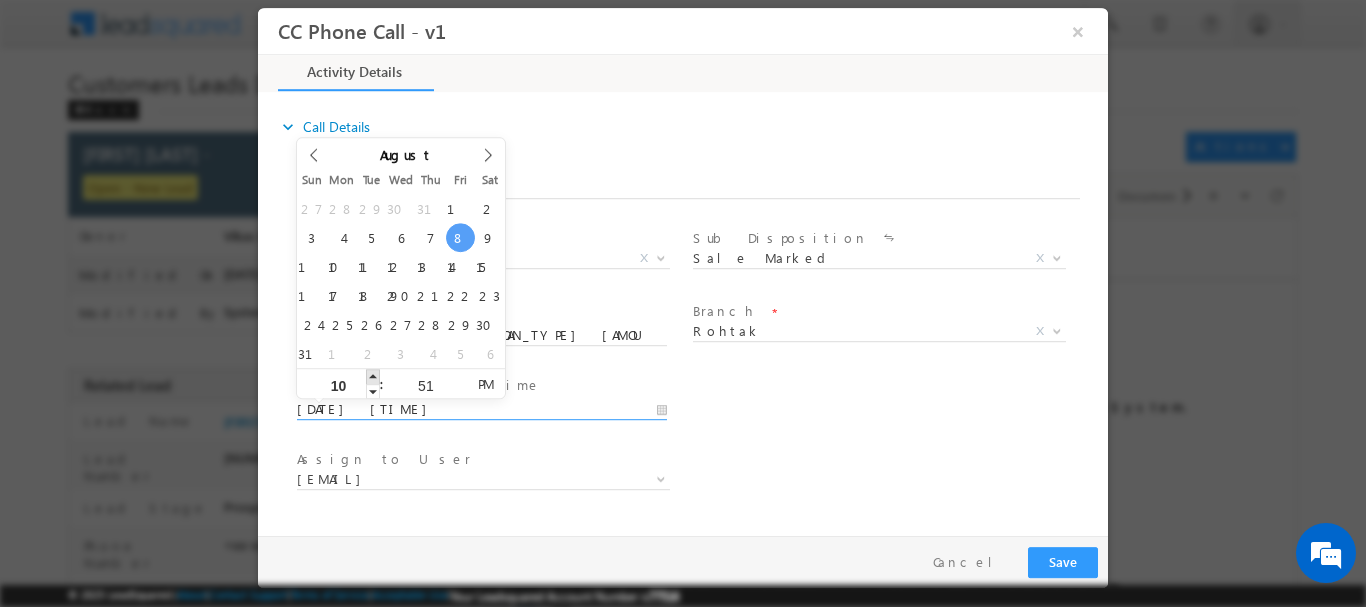 click at bounding box center [373, 375] 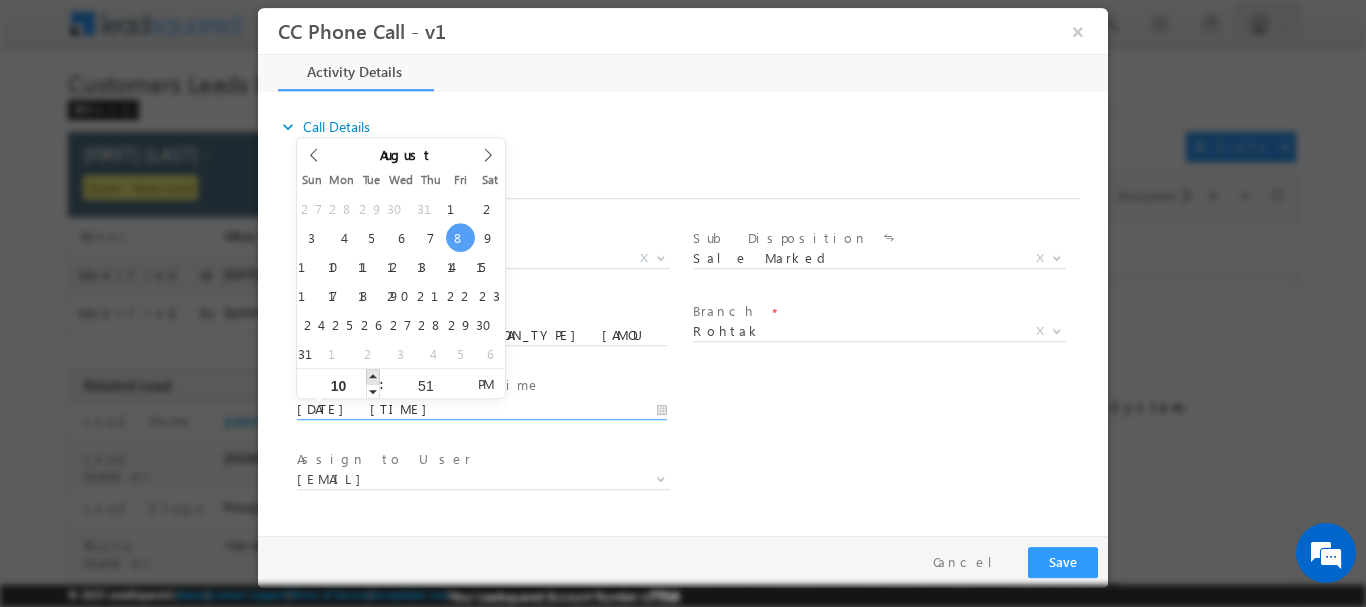 type on "11" 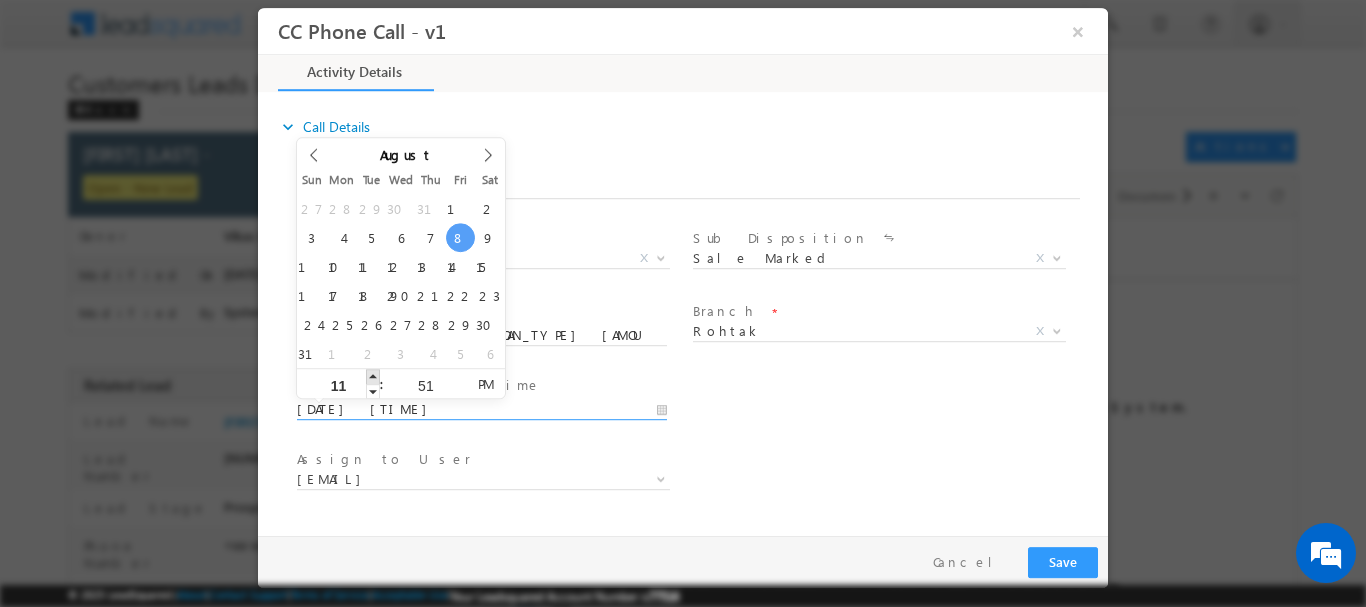 click at bounding box center [373, 375] 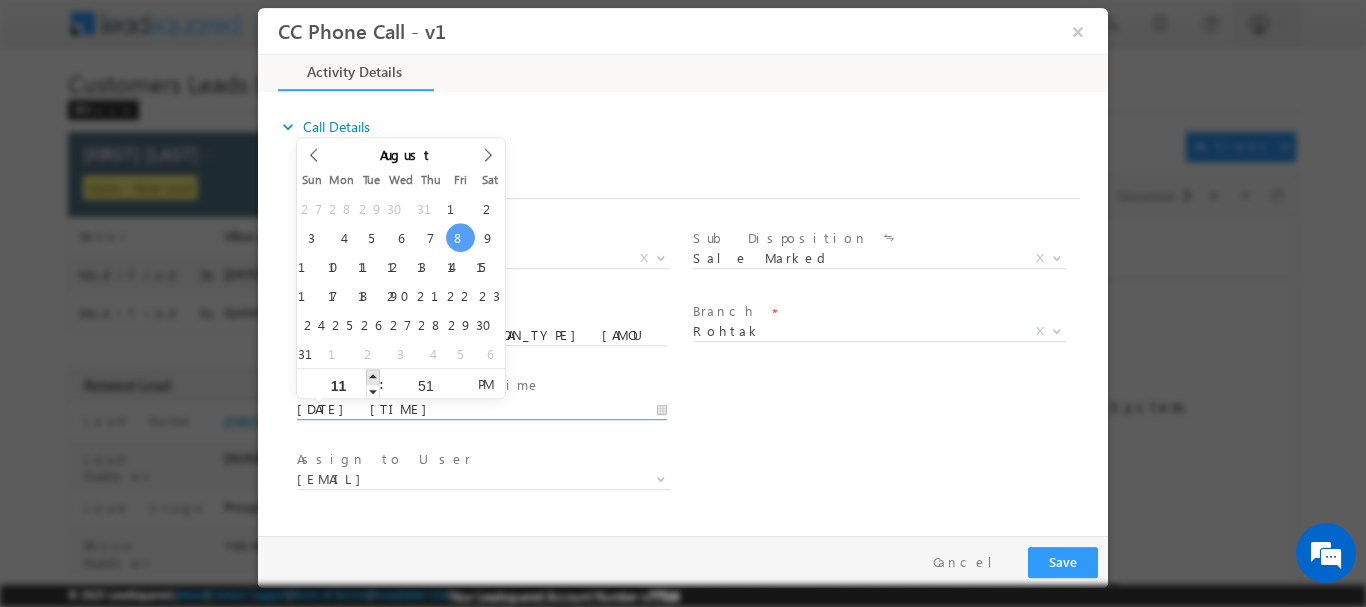 type on "[DATE] [TIME]" 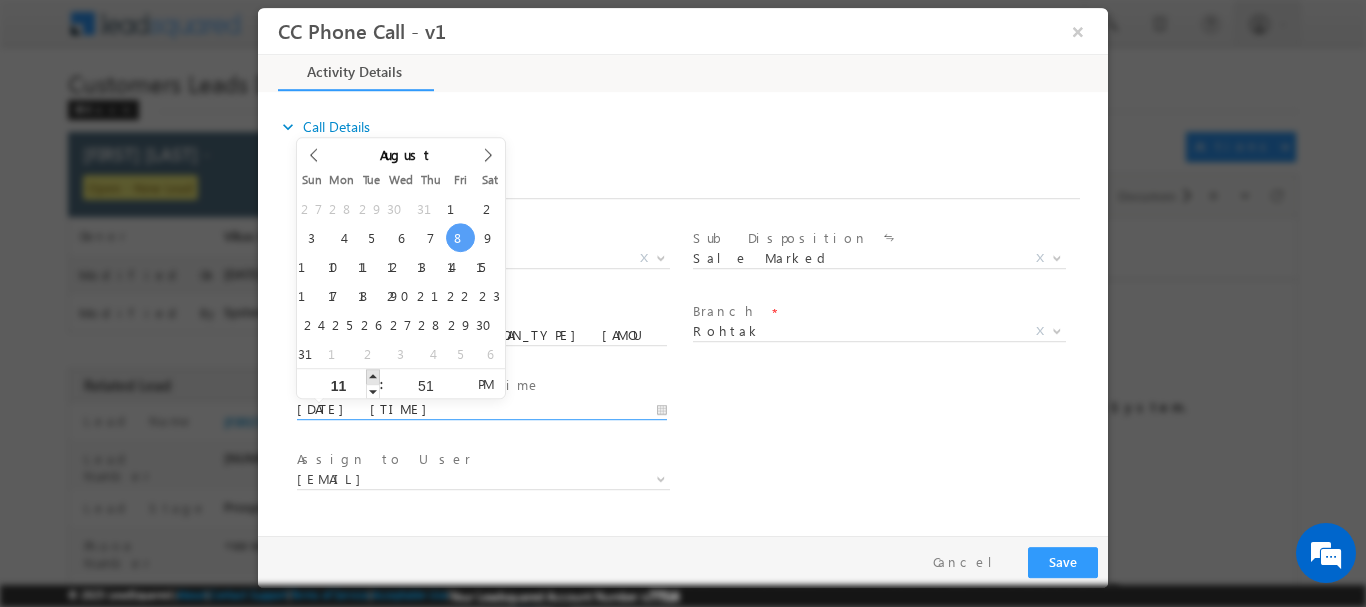 type on "12" 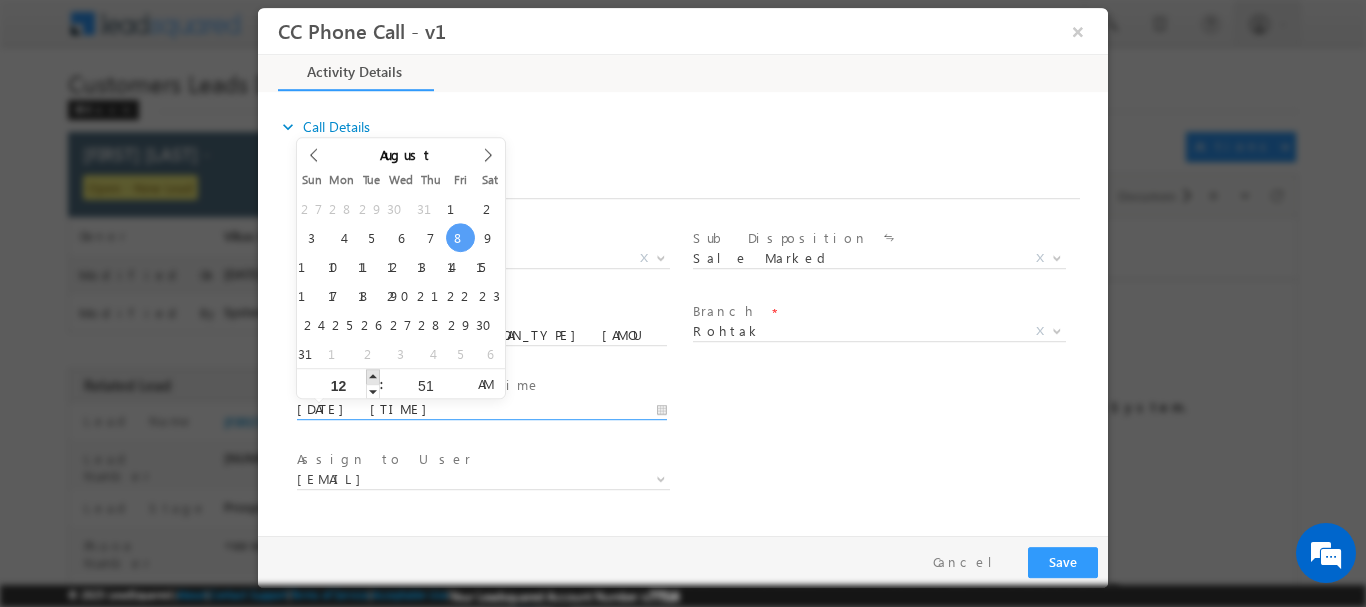 click at bounding box center [373, 375] 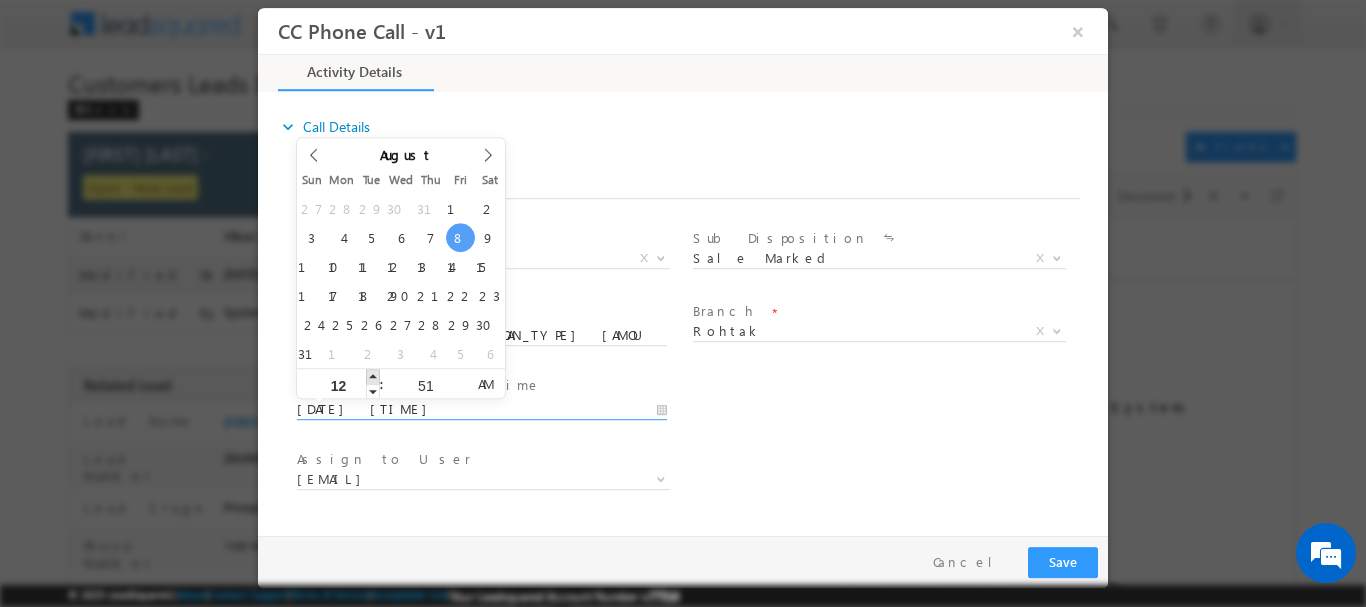 type on "01" 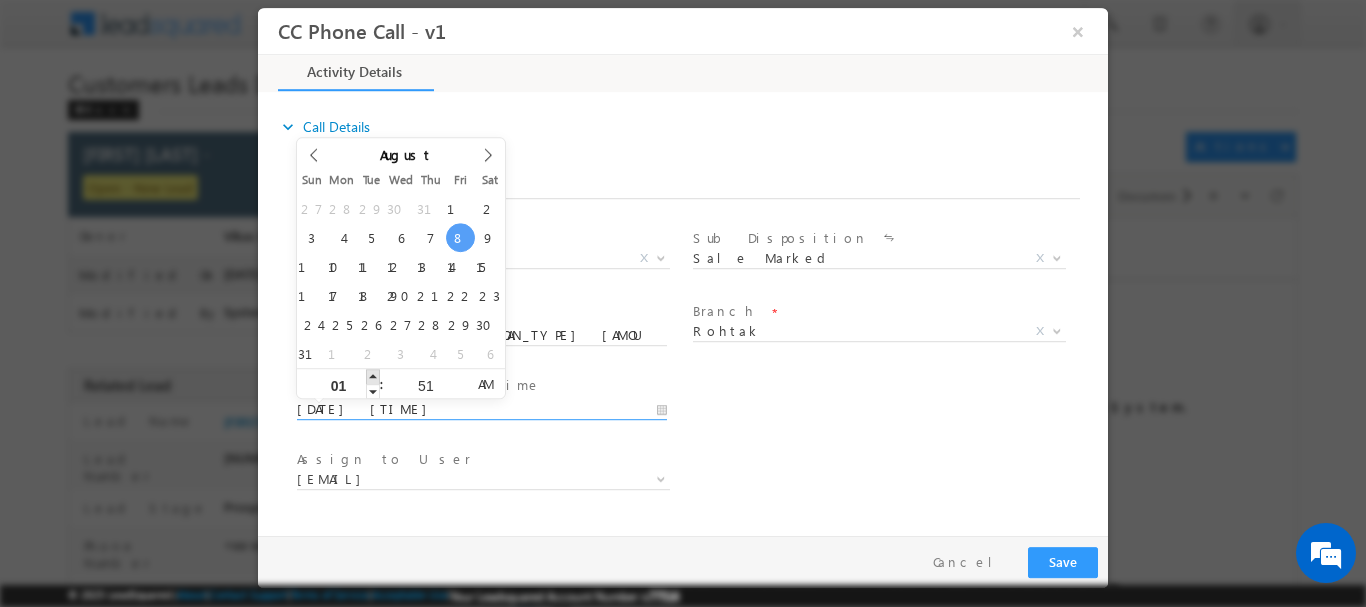 click at bounding box center [373, 375] 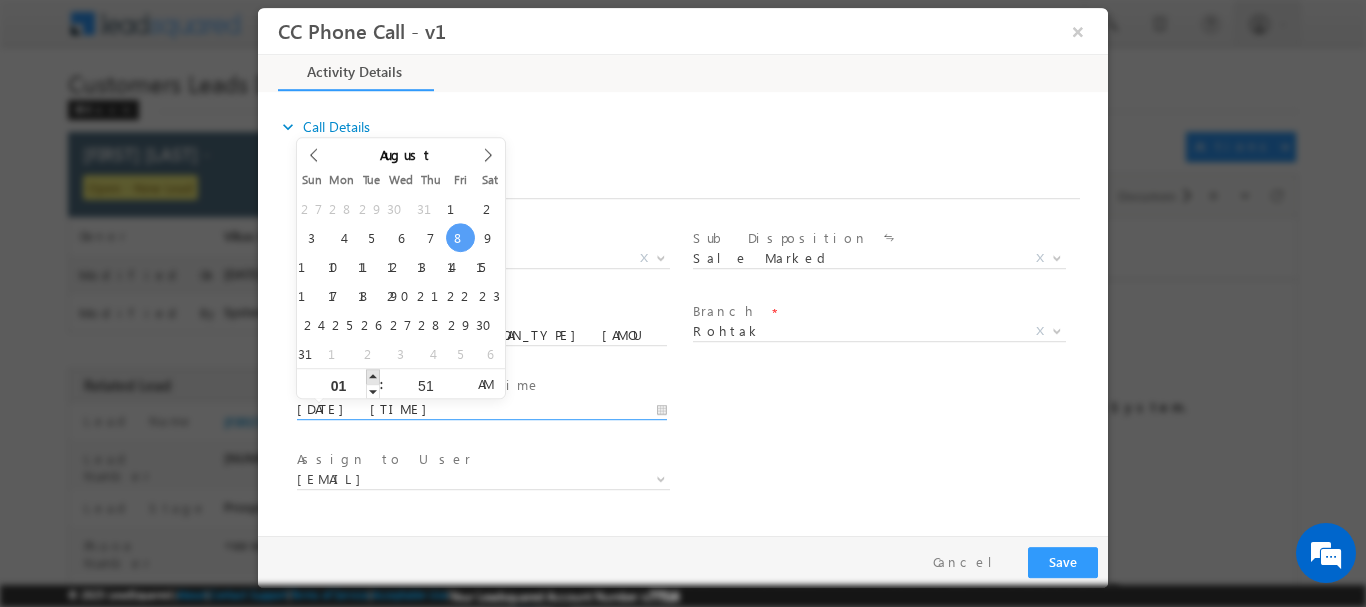 type on "02" 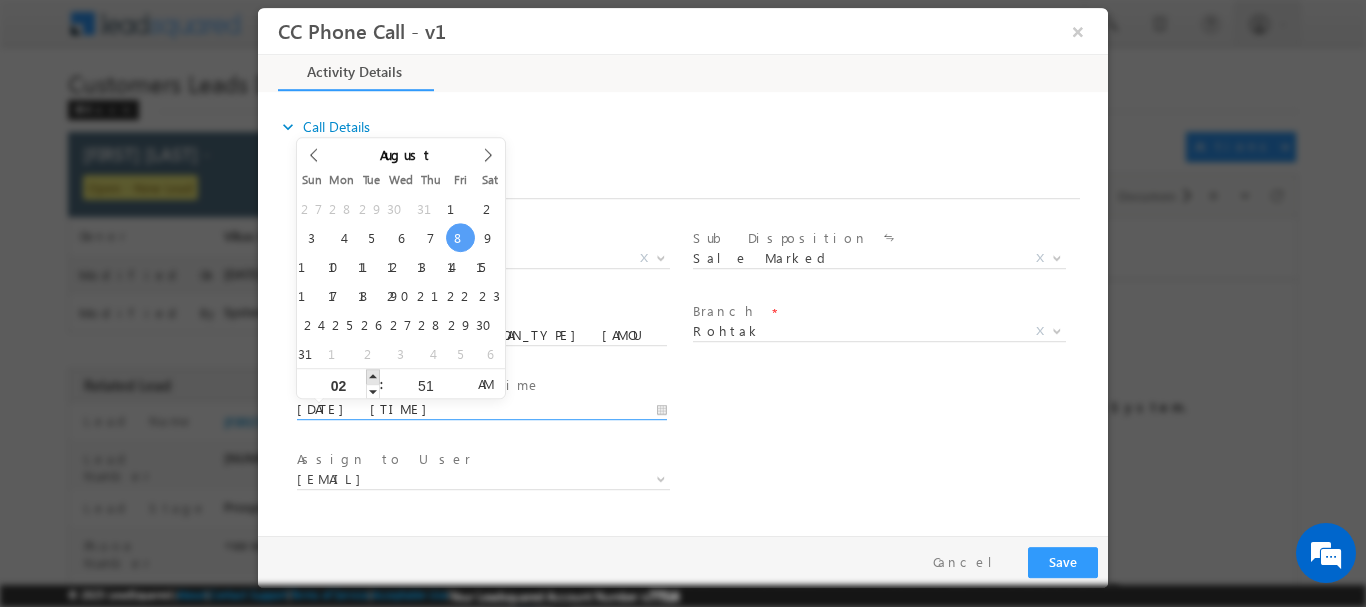 click at bounding box center [373, 375] 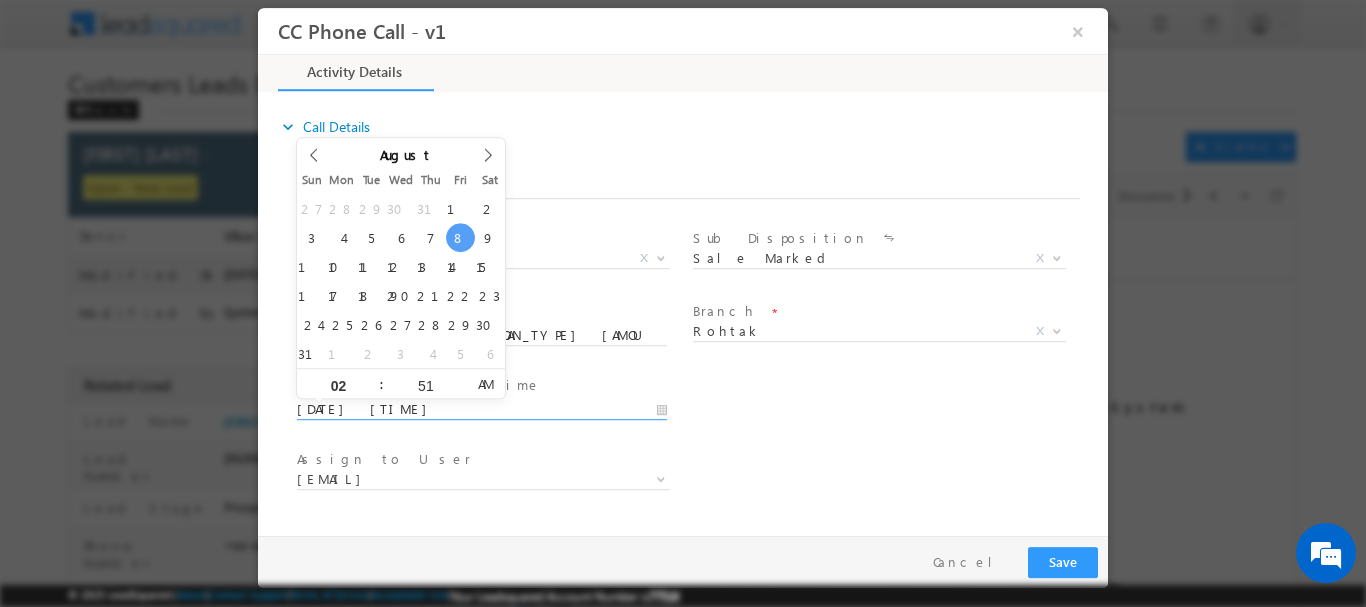 click on "User Branch
*
Appointment Date & Time
*
[DATE] [TIME]" at bounding box center [700, 407] 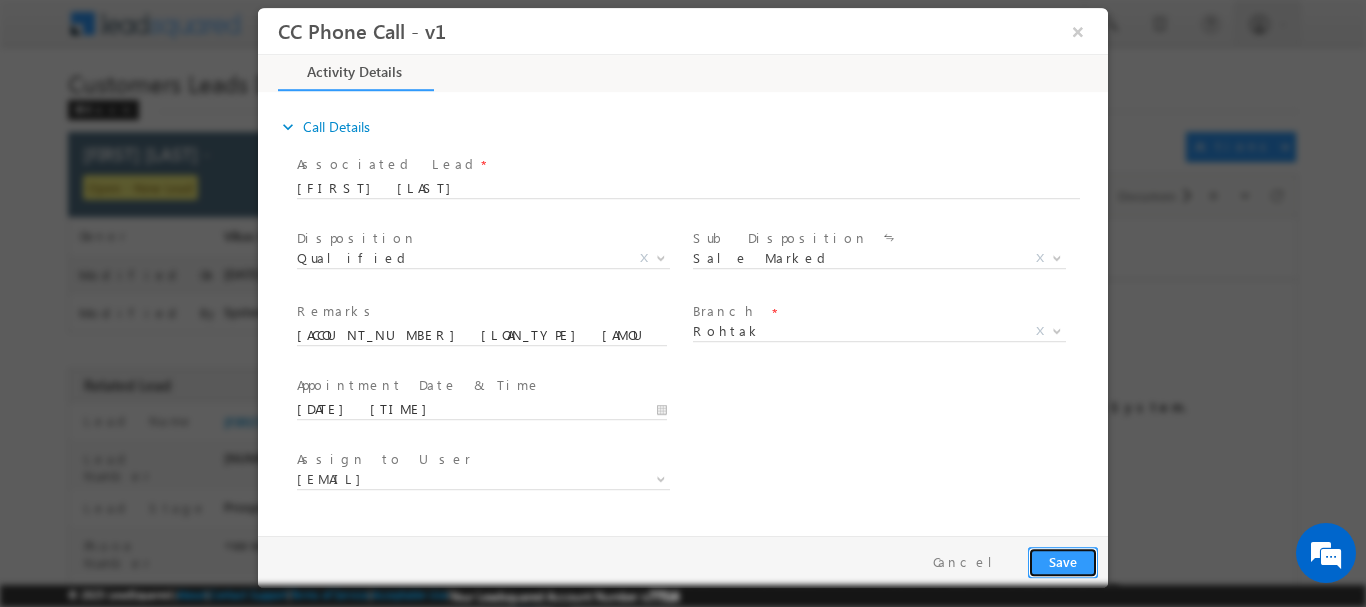 click on "Save" at bounding box center (1063, 561) 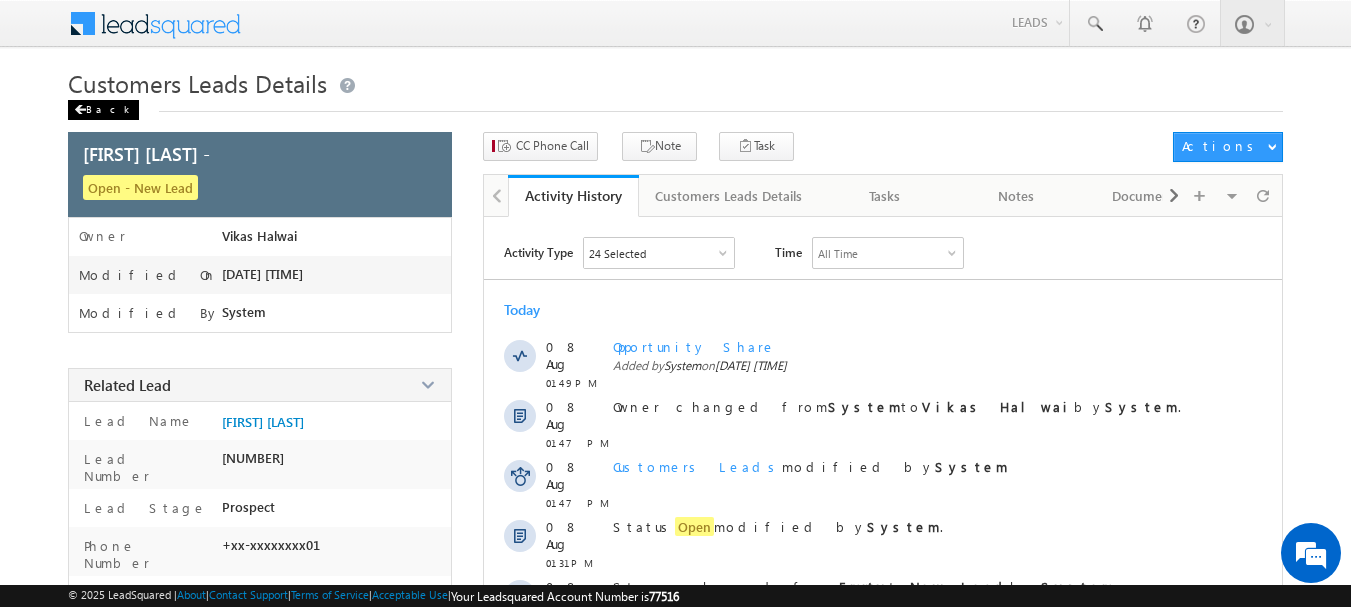 click at bounding box center (80, 110) 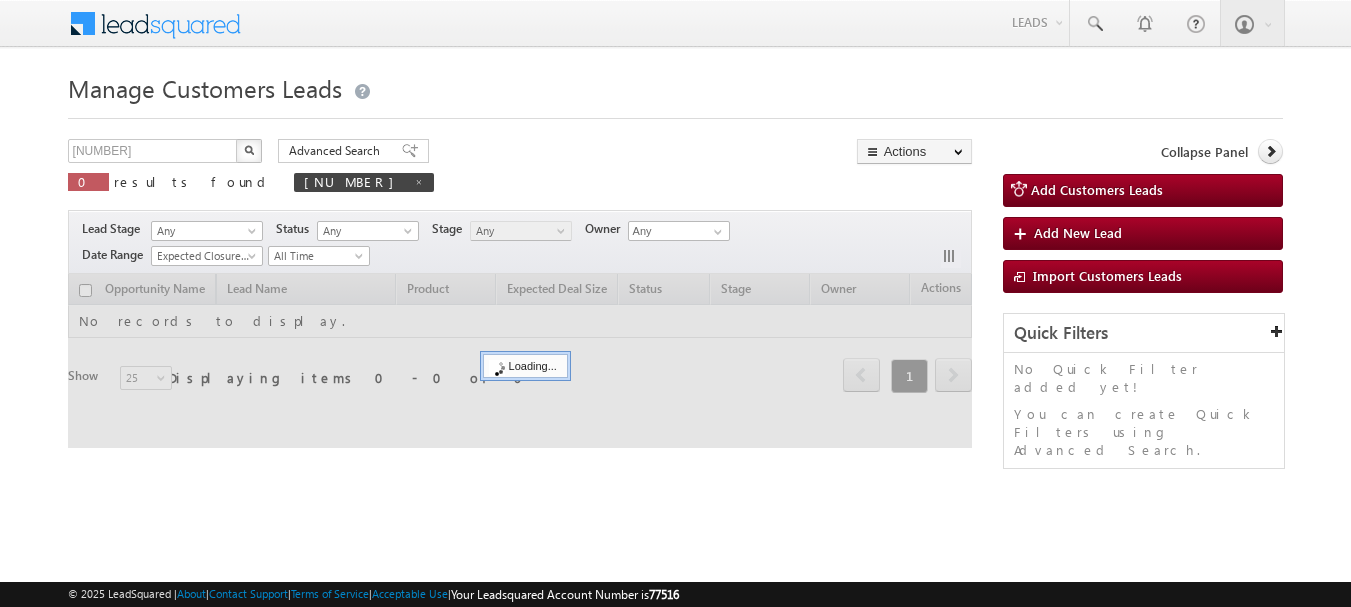 scroll, scrollTop: 0, scrollLeft: 0, axis: both 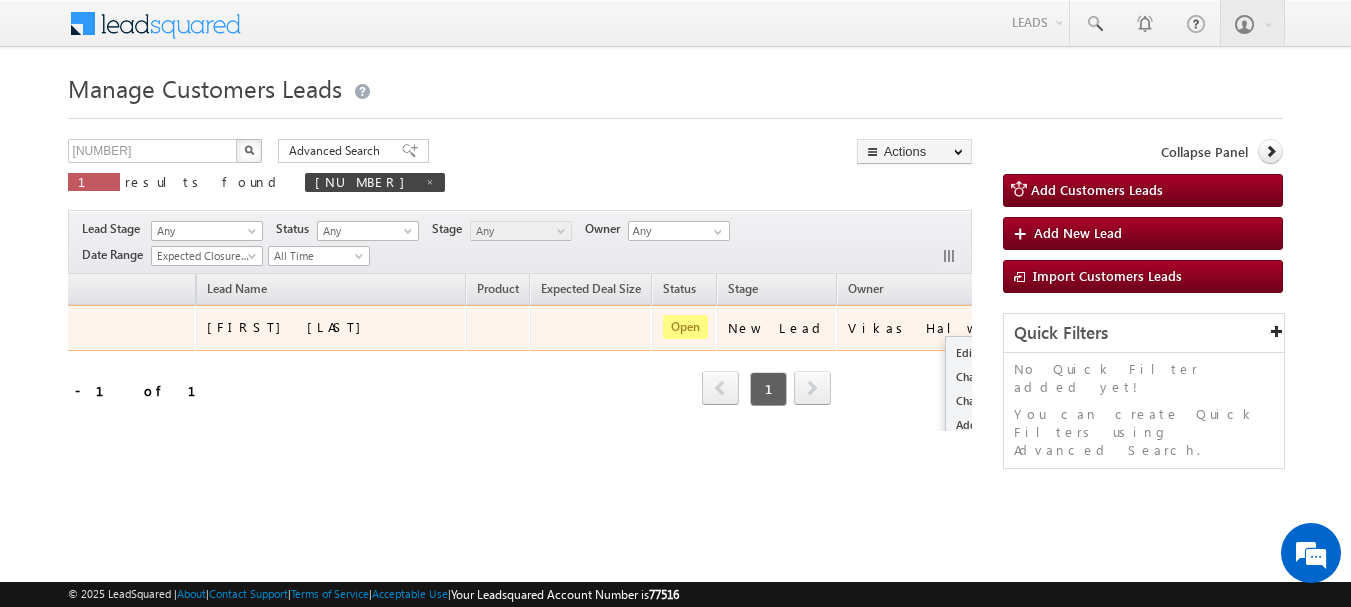 click at bounding box center (1036, 327) 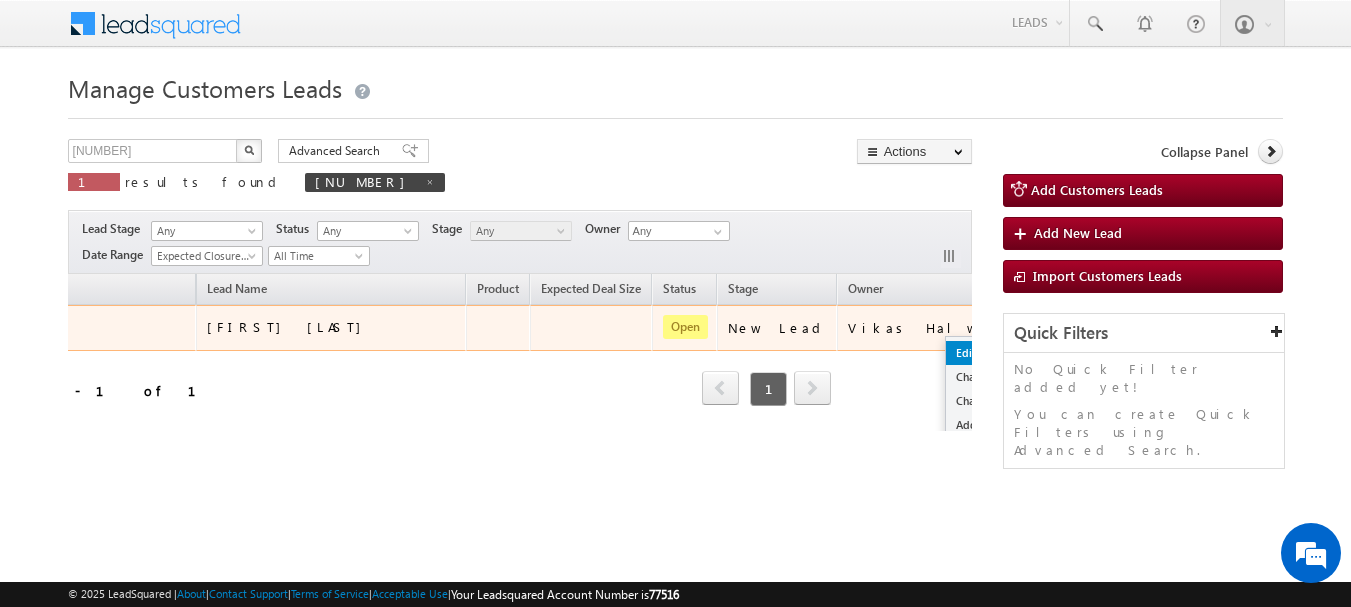 click on "Edit" at bounding box center [996, 353] 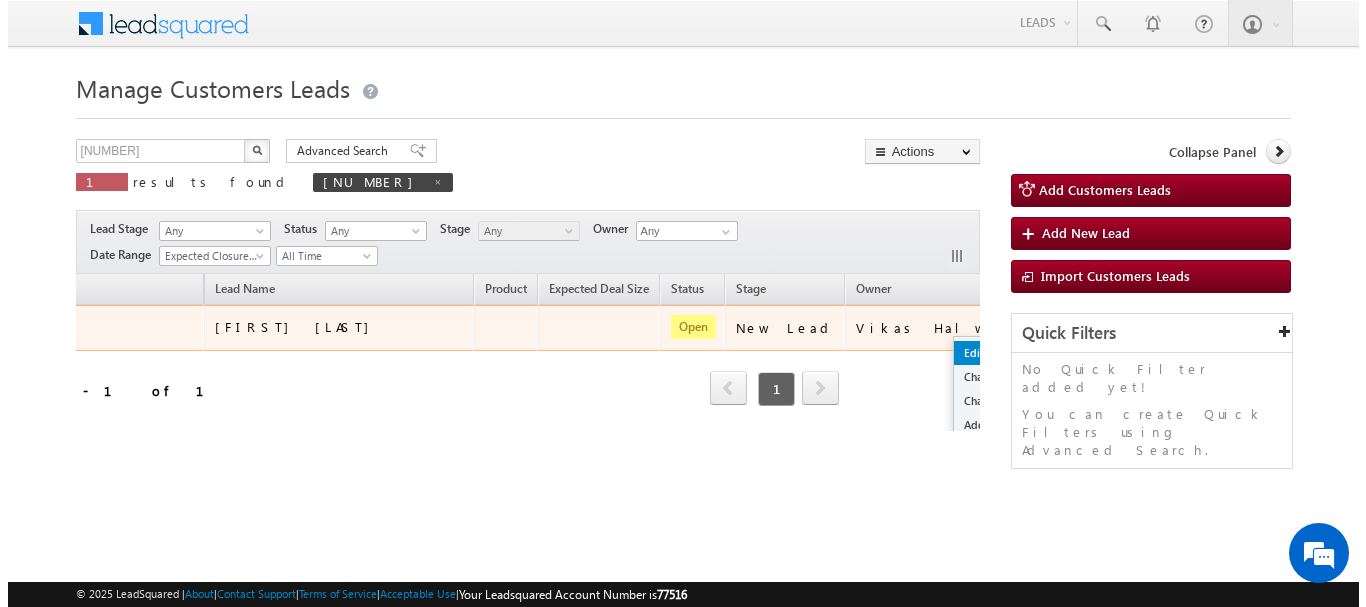 scroll, scrollTop: 0, scrollLeft: 131, axis: horizontal 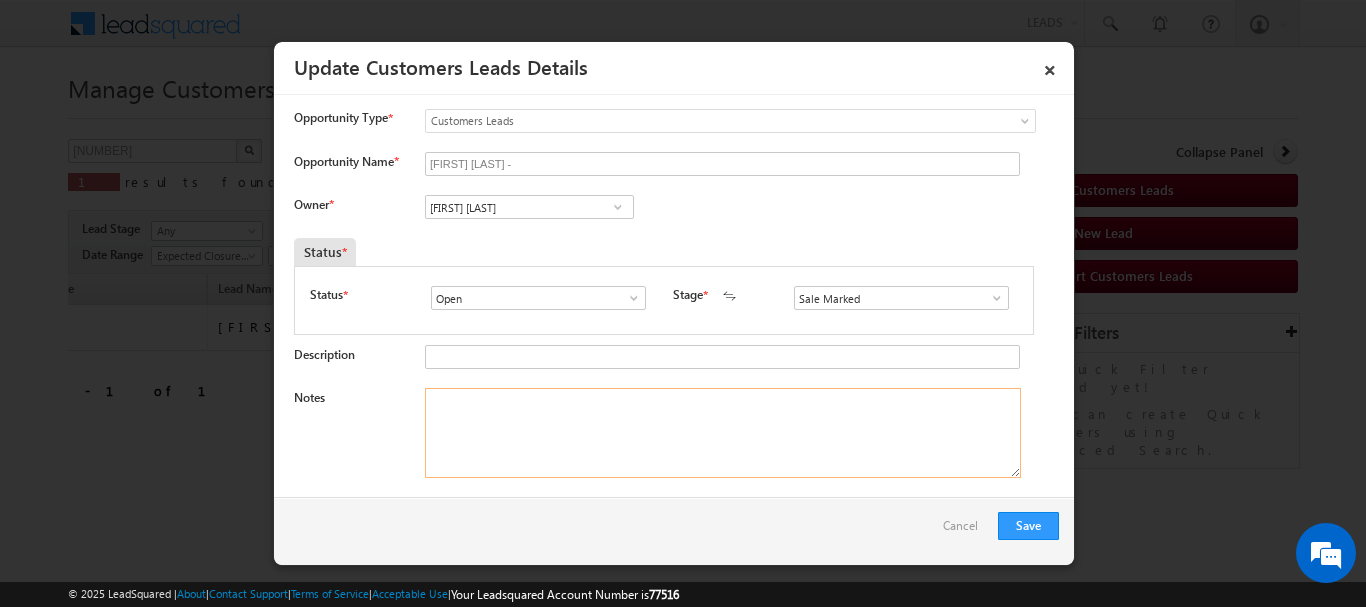 click on "Notes" at bounding box center (723, 433) 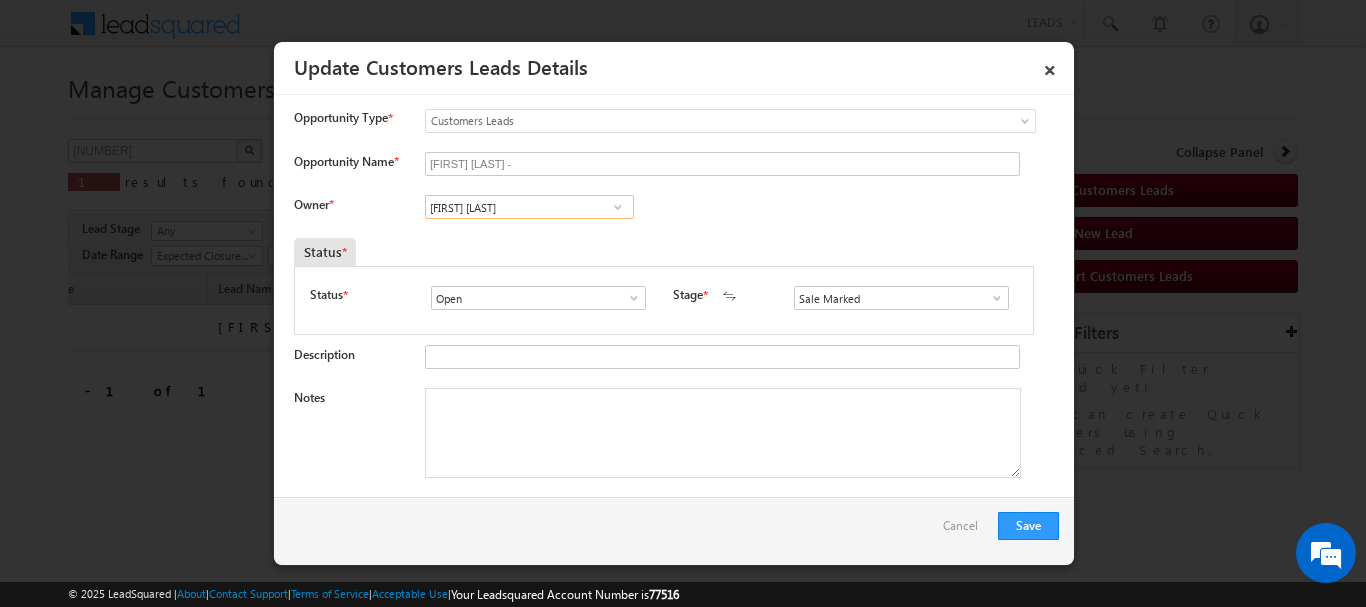 click on "Jitesh Kumar Sikka" at bounding box center (529, 207) 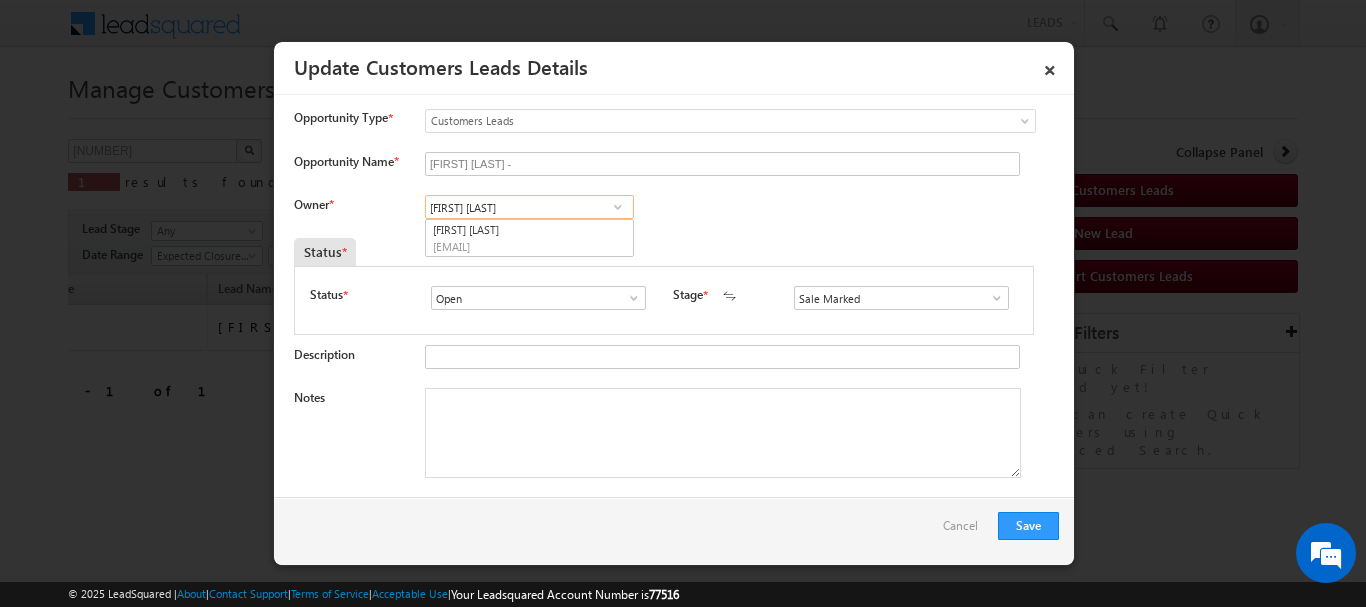 paste on "ravinder.khasa@sgrlimited.in" 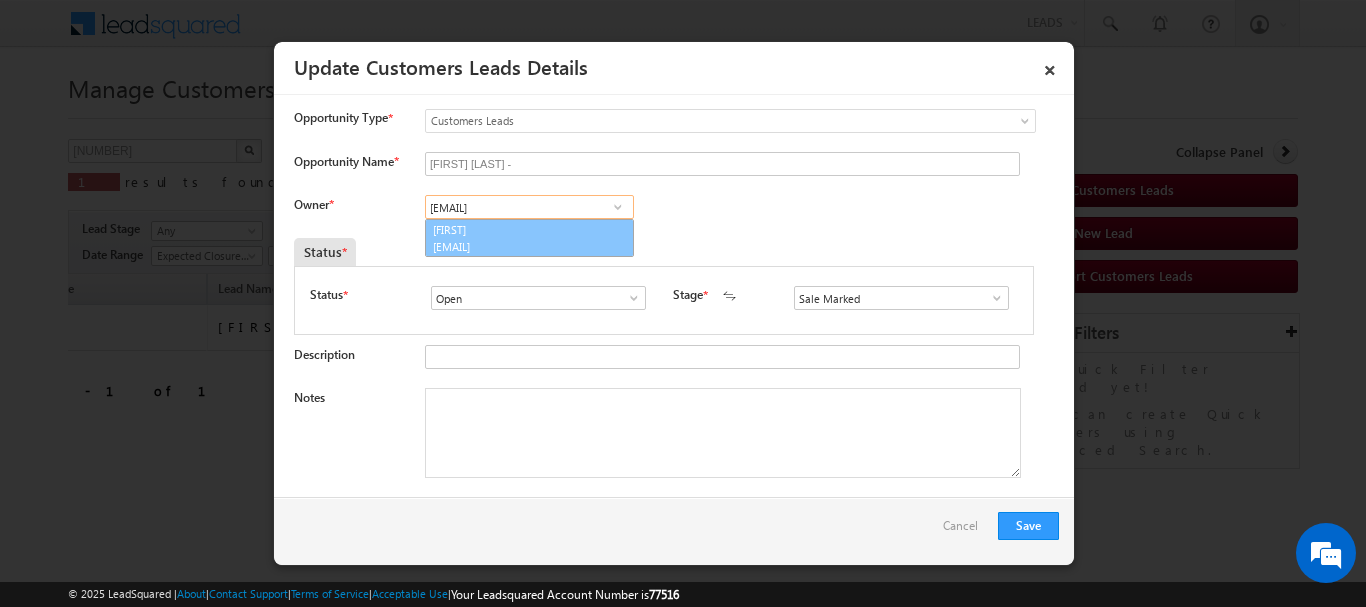 click on "ravinder.khasa@sgrlimited.in" at bounding box center [523, 246] 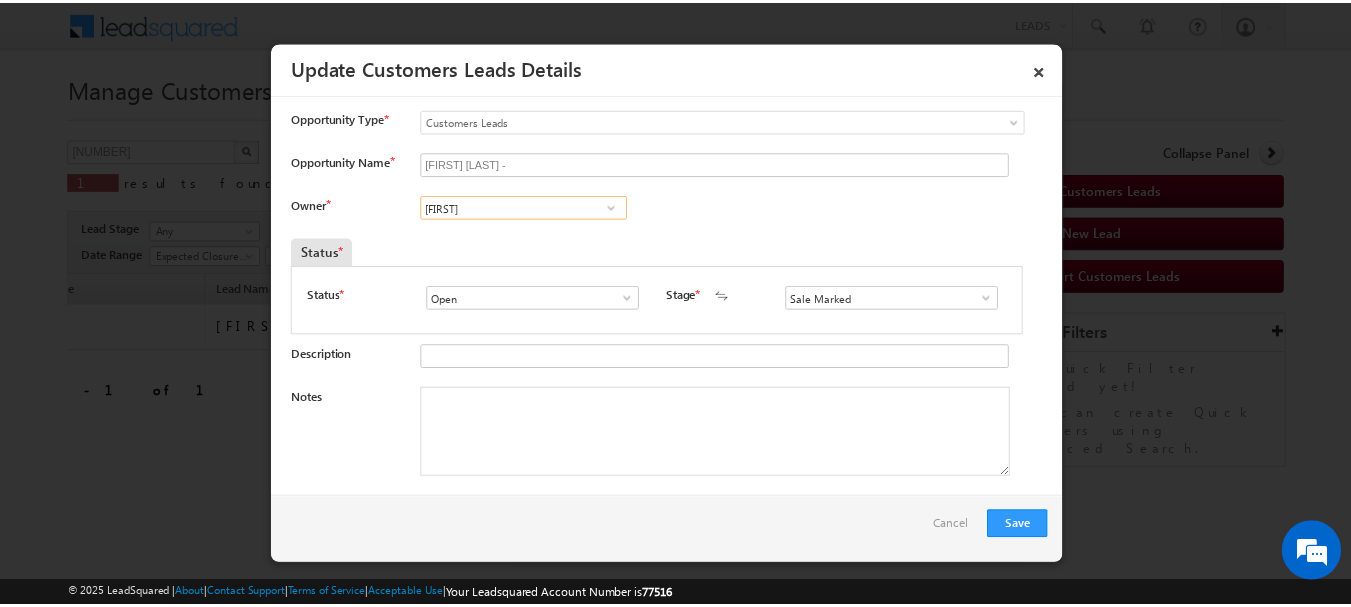 scroll, scrollTop: 0, scrollLeft: 0, axis: both 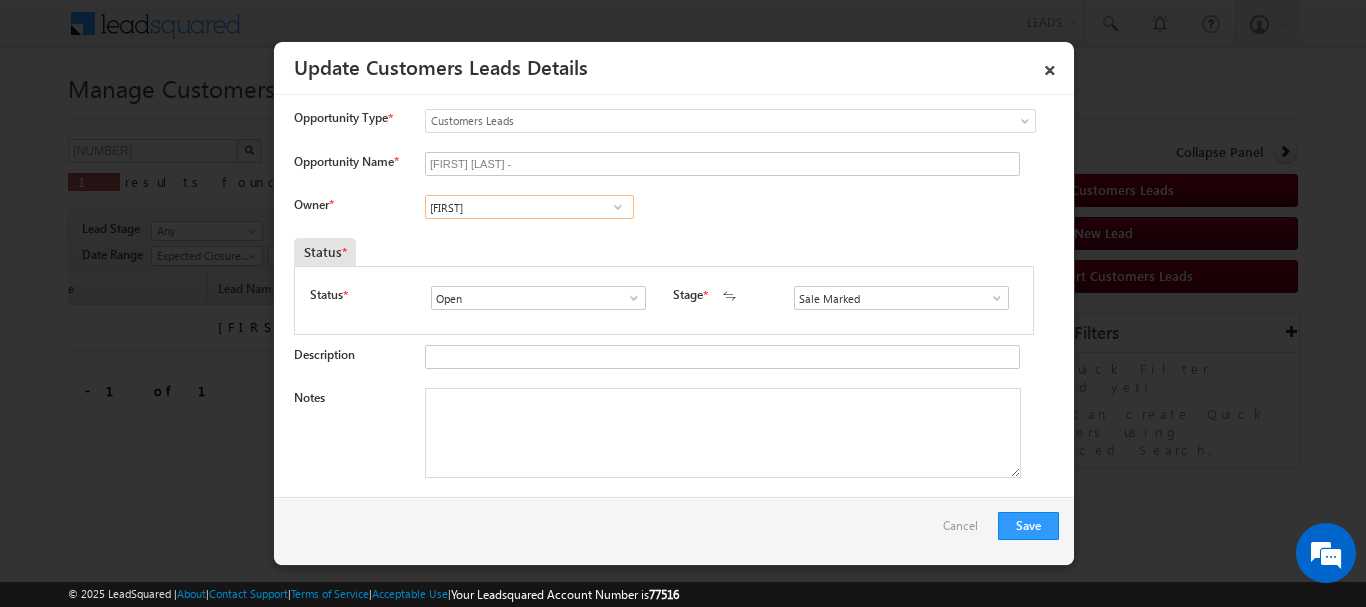 type on "Ravinder" 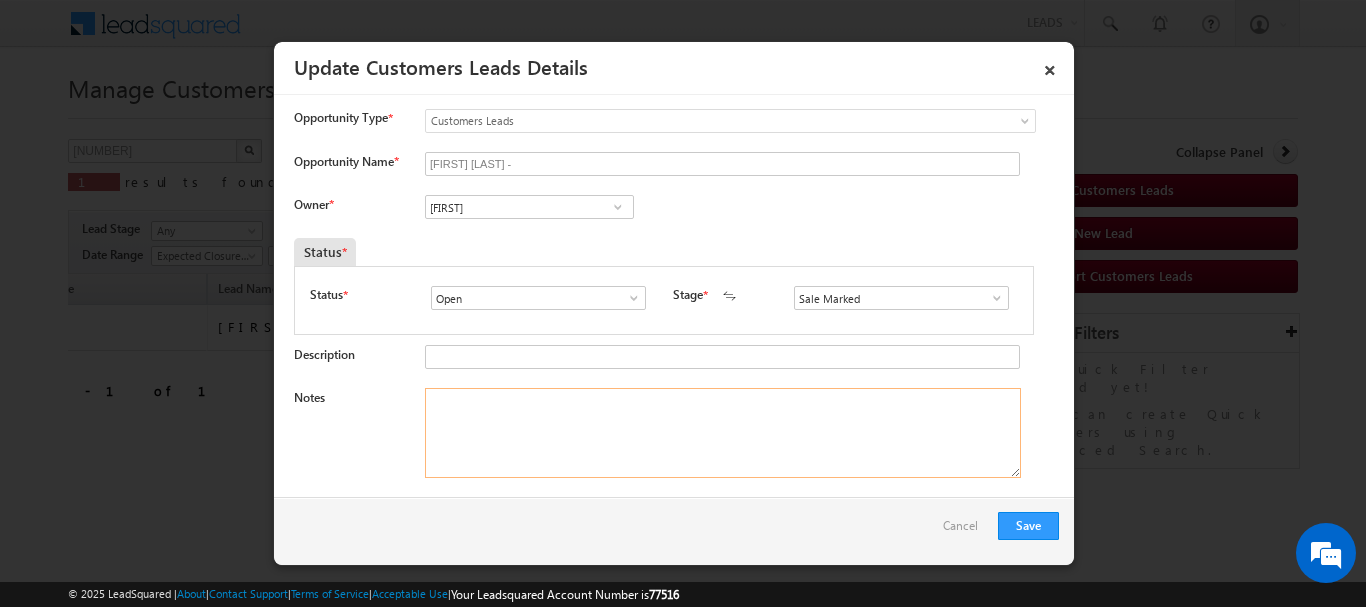 click on "Notes" at bounding box center [723, 433] 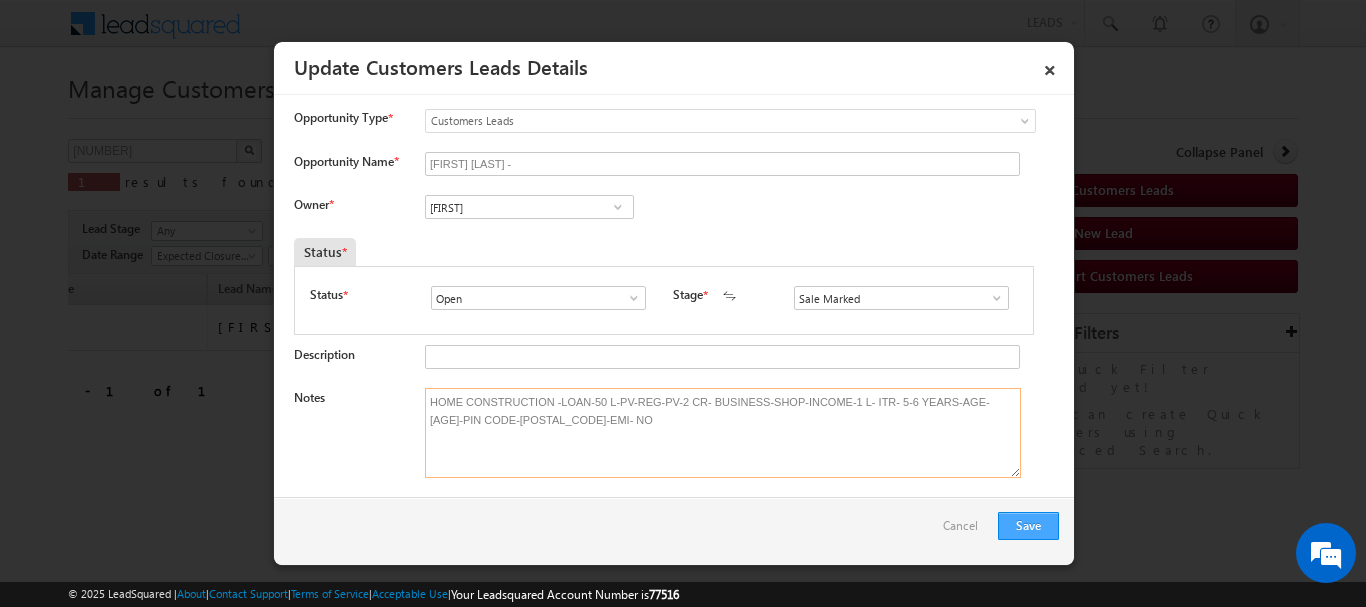 type on "HOME CONSTRUCTION -LOAN-50 L-PV-REG-PV-2 CR- BUSINESS-SHOP-INCOME-1 L- ITR- 5-6 YEARS-AGE-43-PIN CODE-124112-EMI- NO" 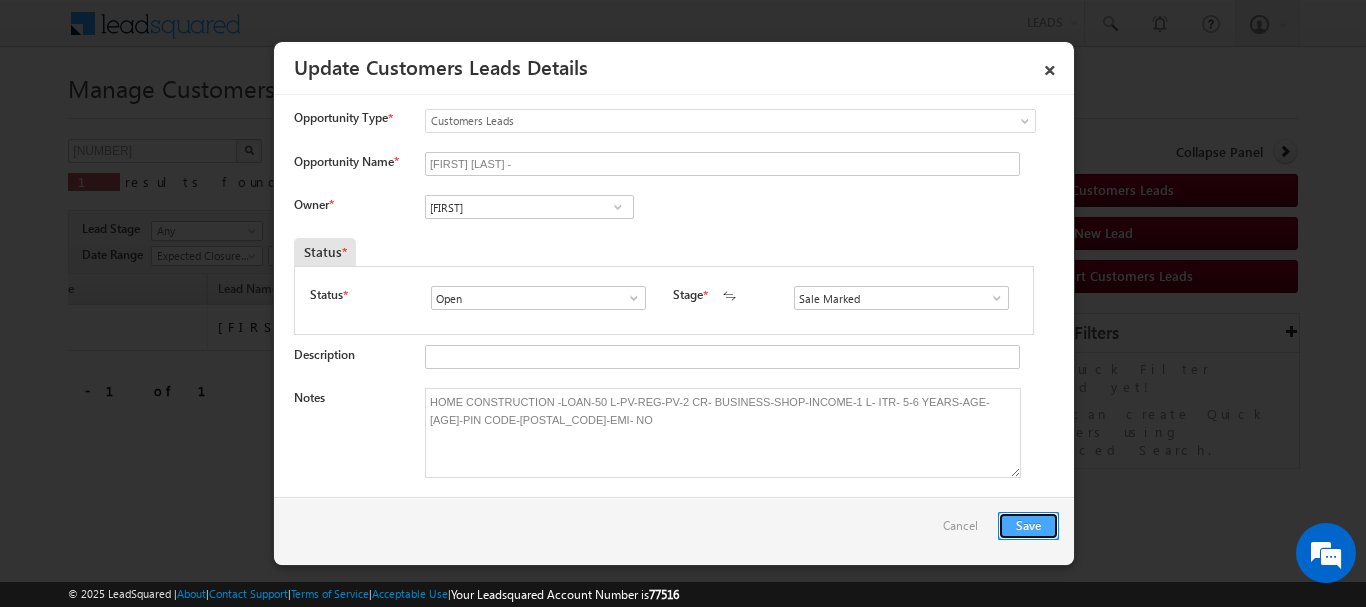 click on "Save" at bounding box center [1028, 526] 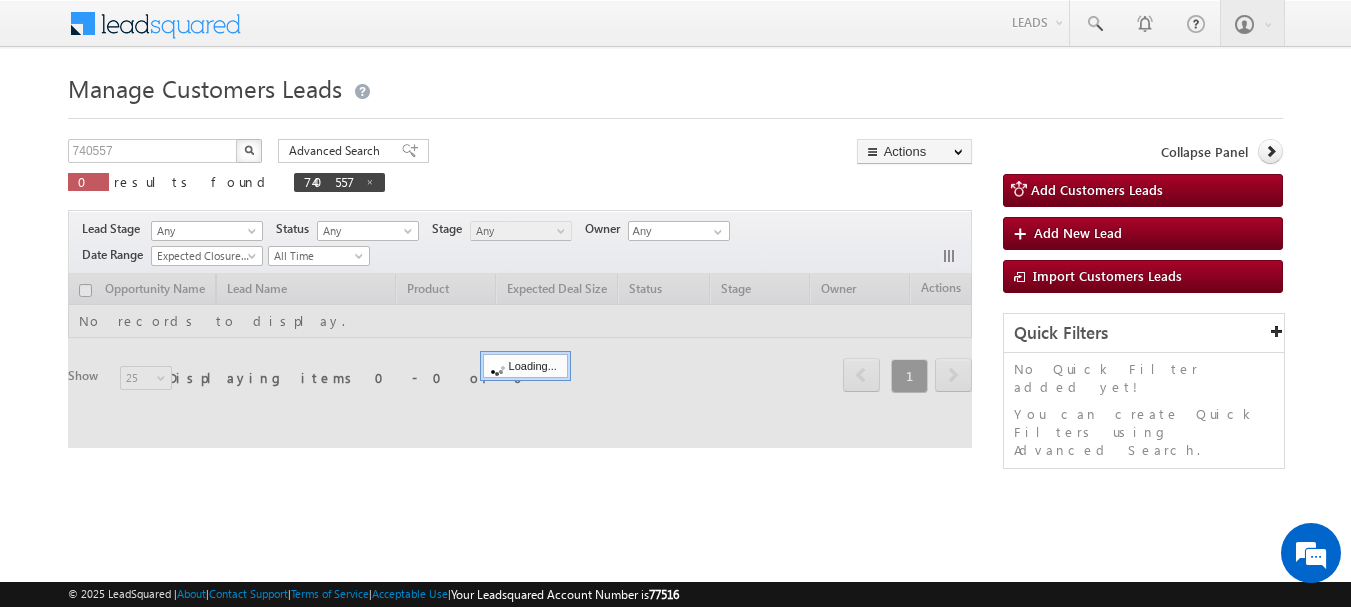 scroll, scrollTop: 0, scrollLeft: 0, axis: both 